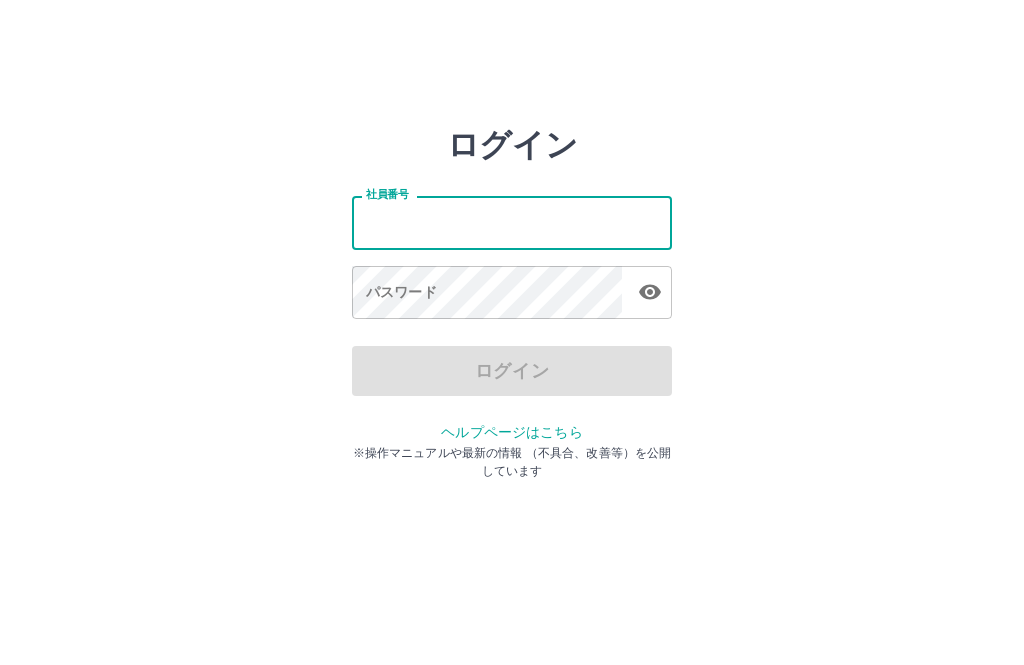 scroll, scrollTop: 95, scrollLeft: 0, axis: vertical 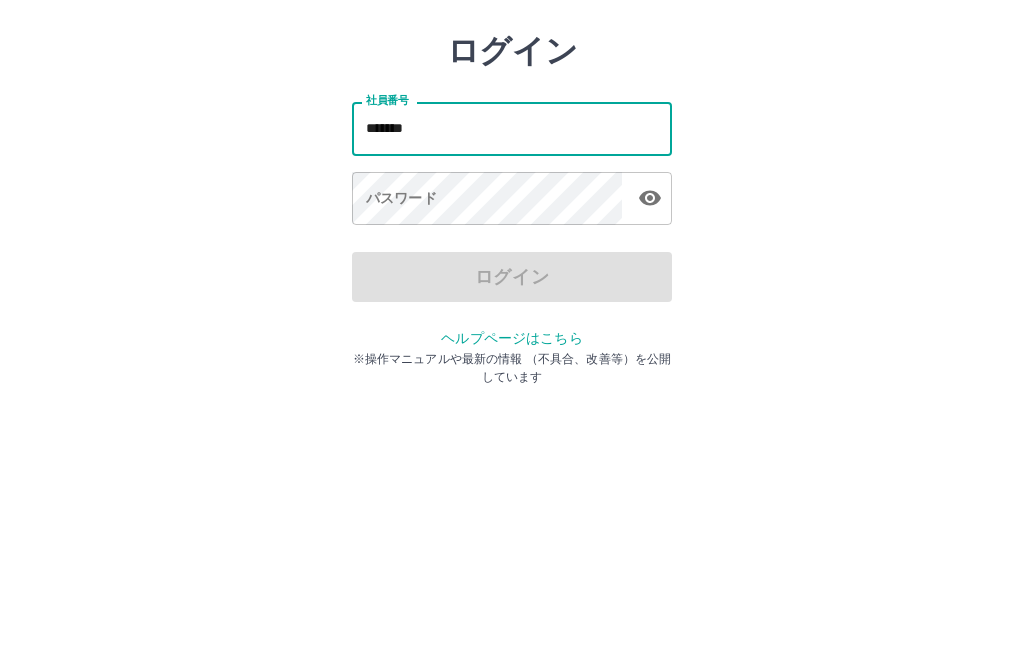 type on "*******" 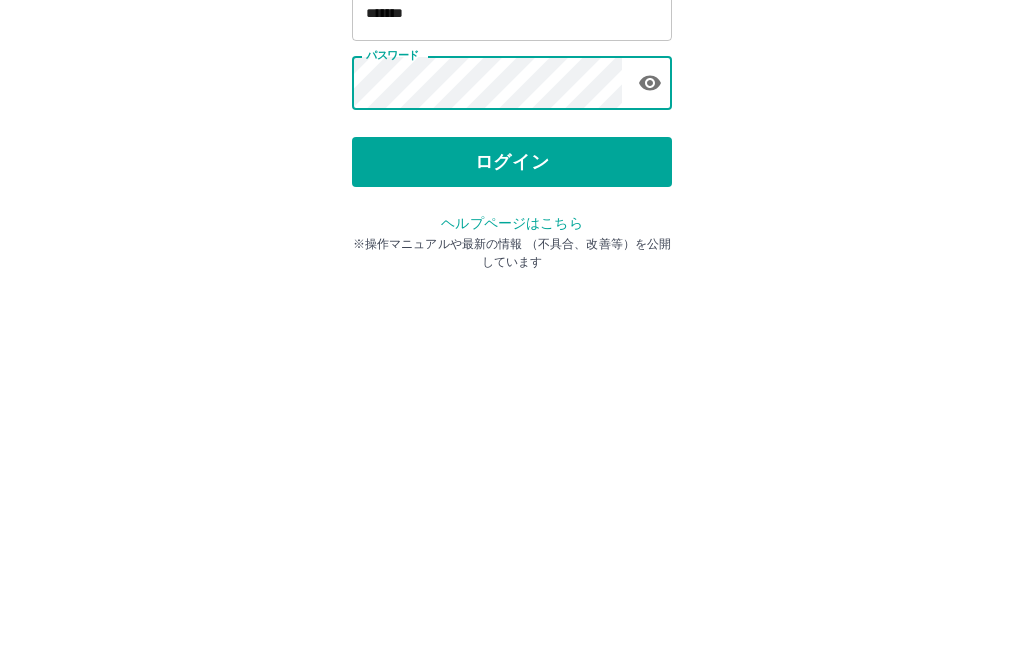 click on "ログイン" at bounding box center [512, 371] 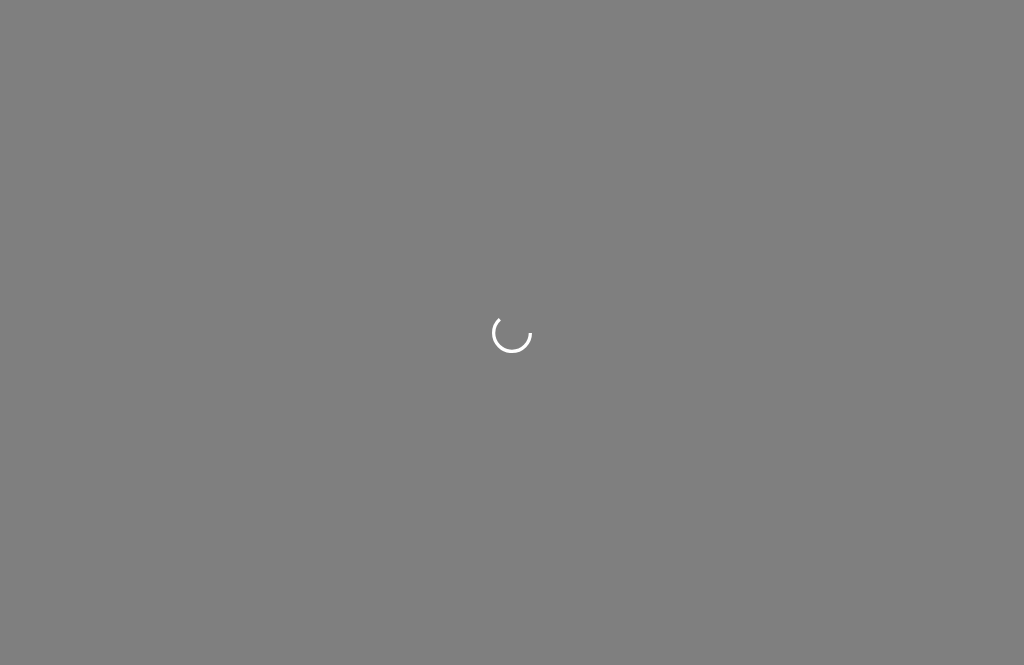 scroll, scrollTop: 0, scrollLeft: 0, axis: both 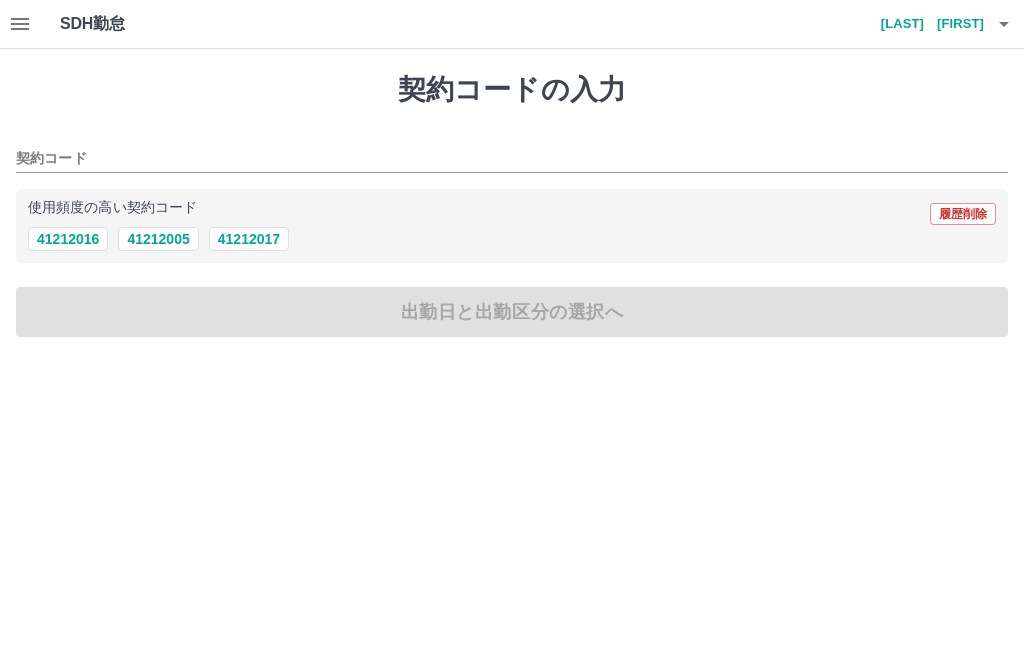 click on "41212005" at bounding box center (158, 239) 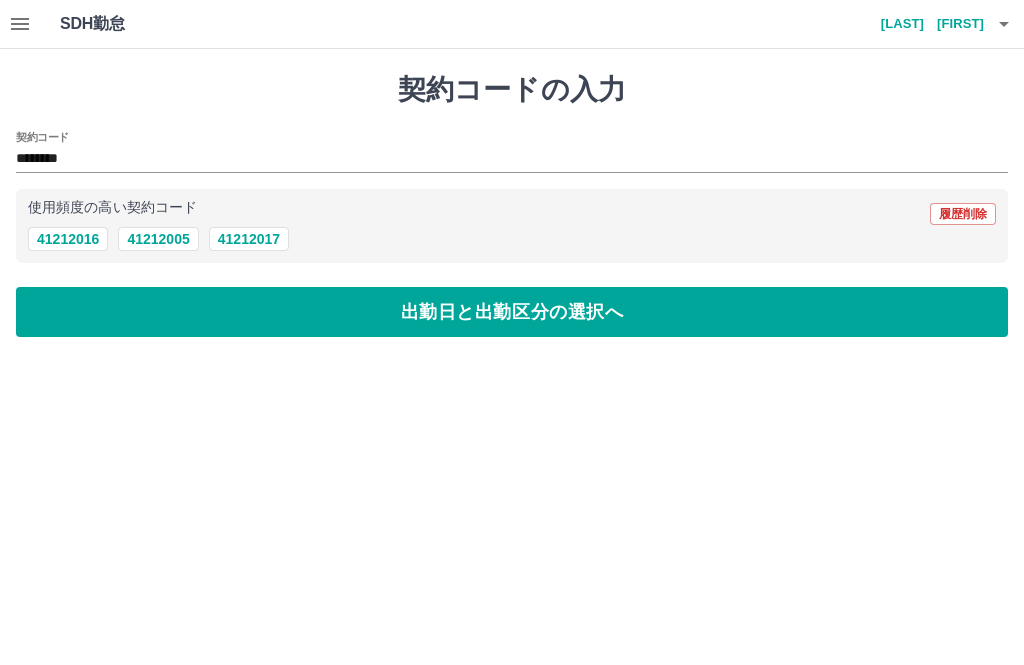 click on "出勤日と出勤区分の選択へ" at bounding box center [512, 312] 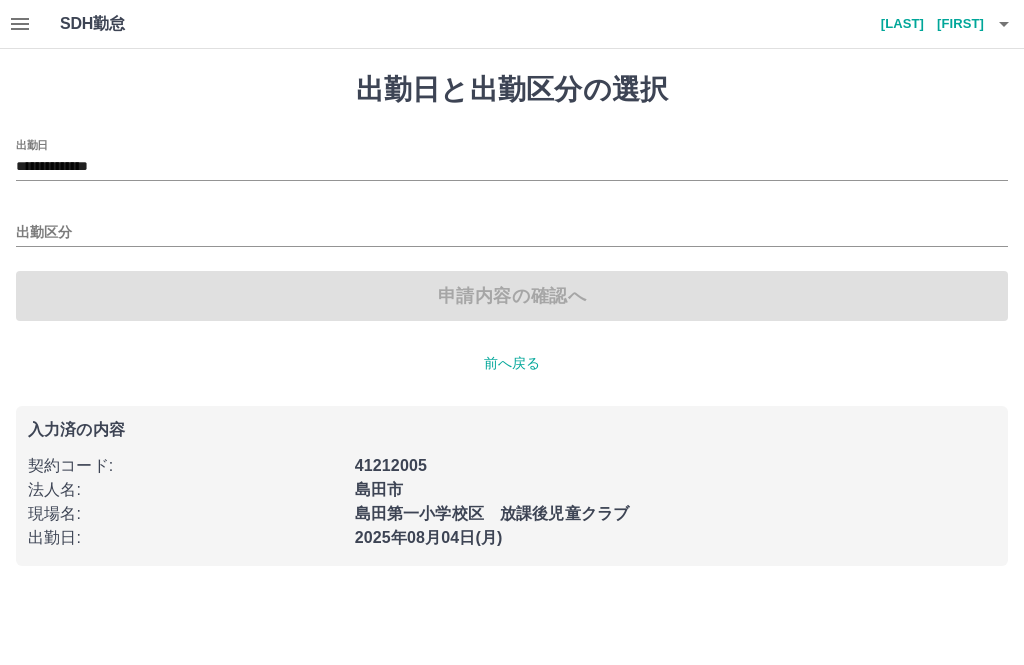 click on "**********" at bounding box center [512, 167] 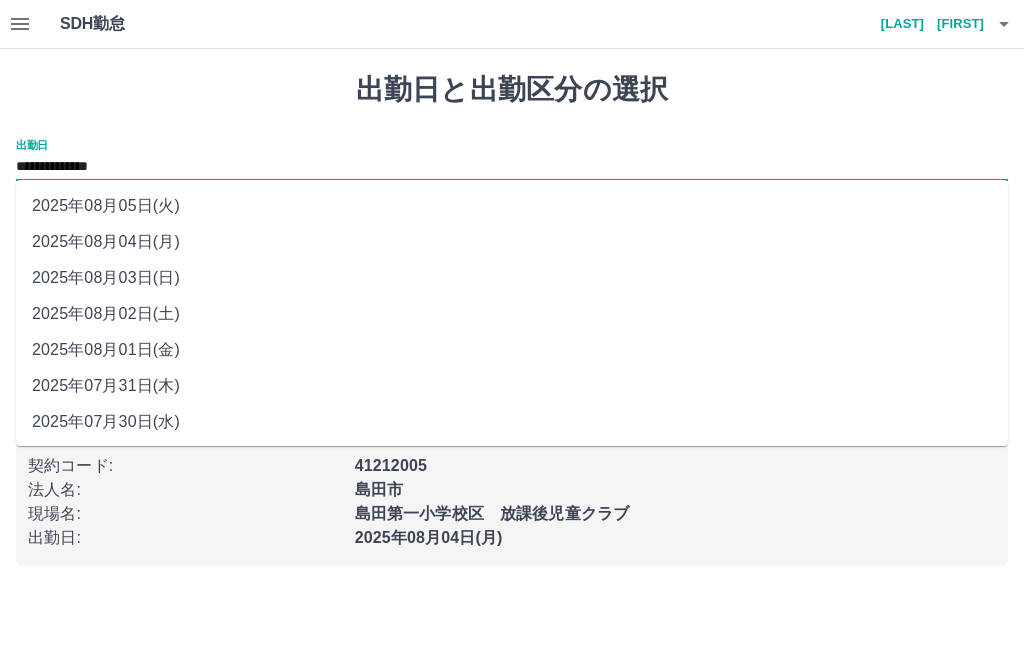 click on "2025年08月01日(金)" at bounding box center [512, 350] 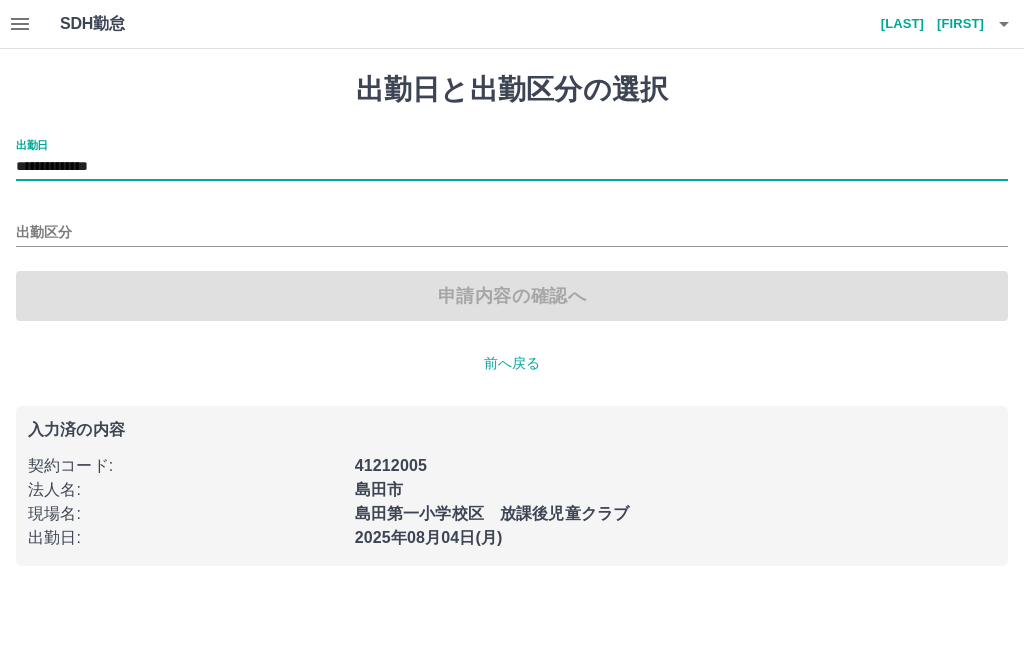 click on "出勤区分" at bounding box center [512, 233] 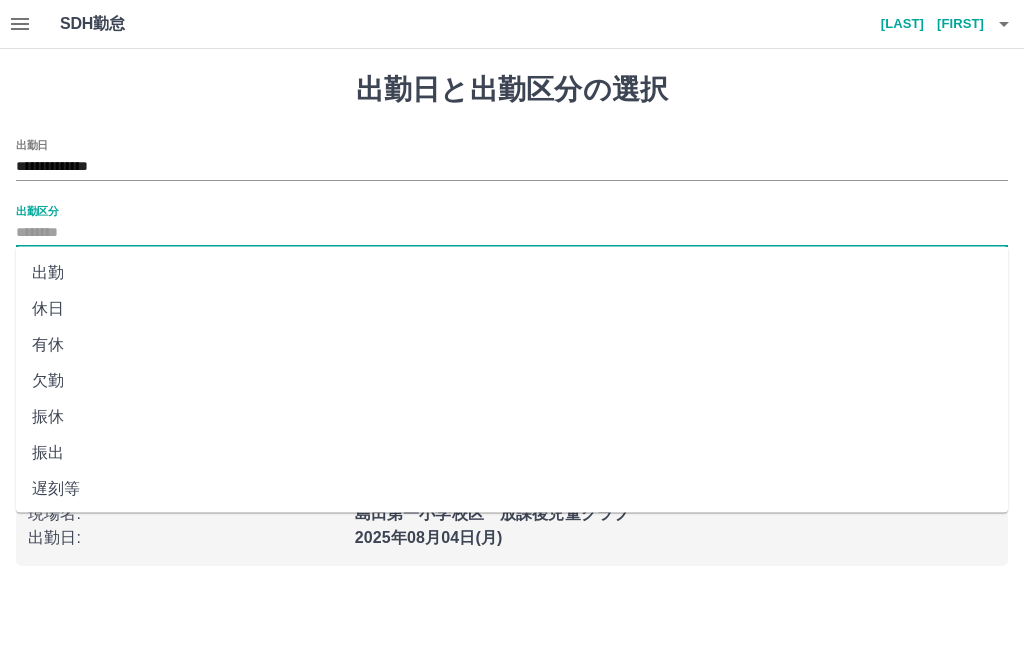 click on "休日" at bounding box center [512, 309] 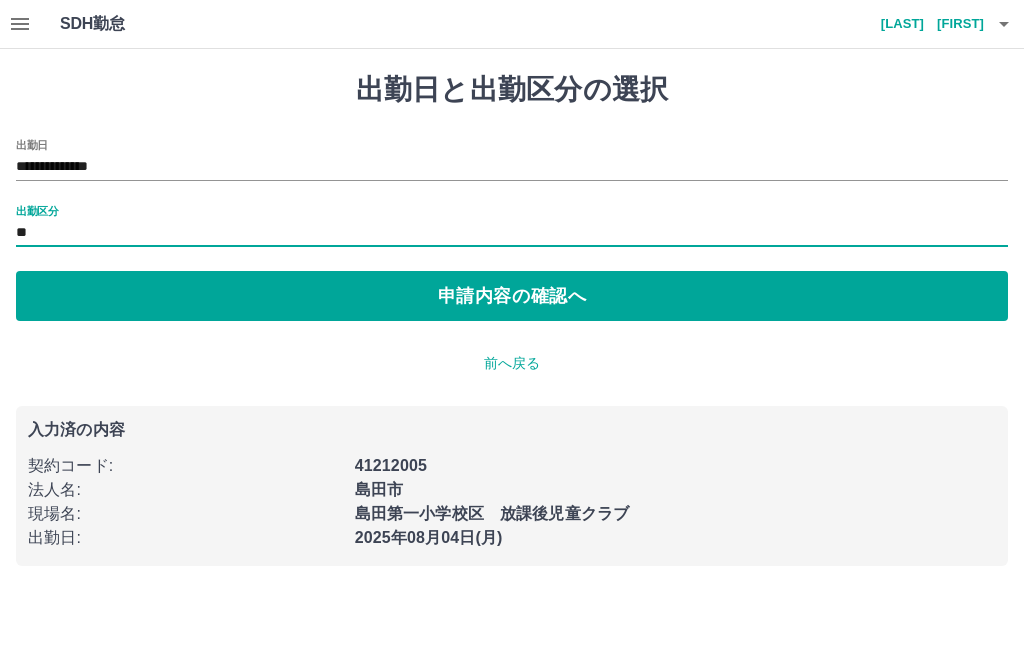 click on "申請内容の確認へ" at bounding box center [512, 296] 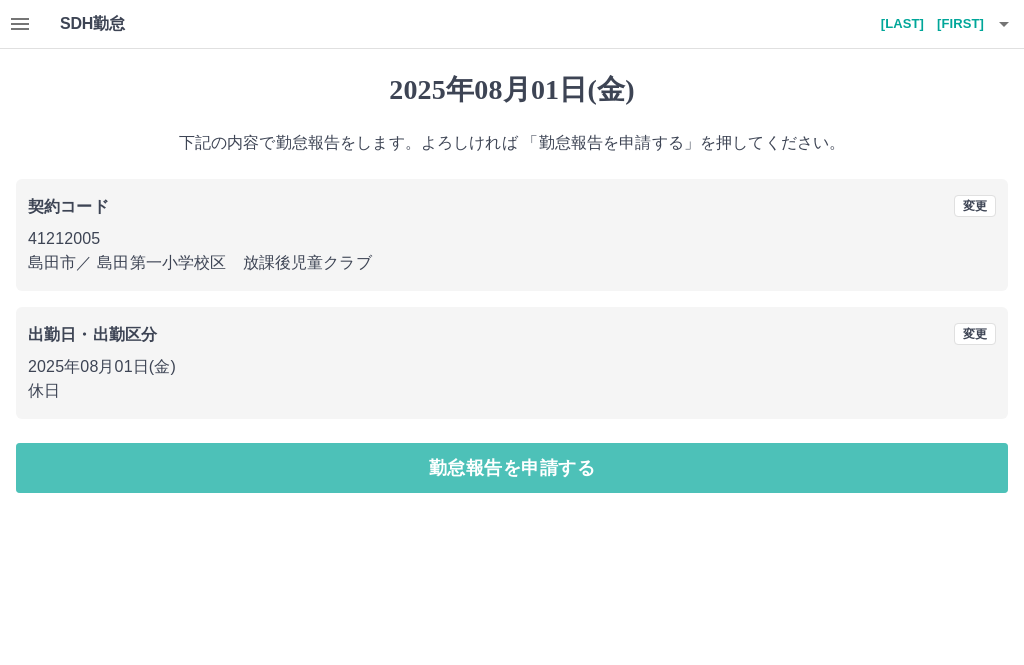 click on "勤怠報告を申請する" at bounding box center [512, 468] 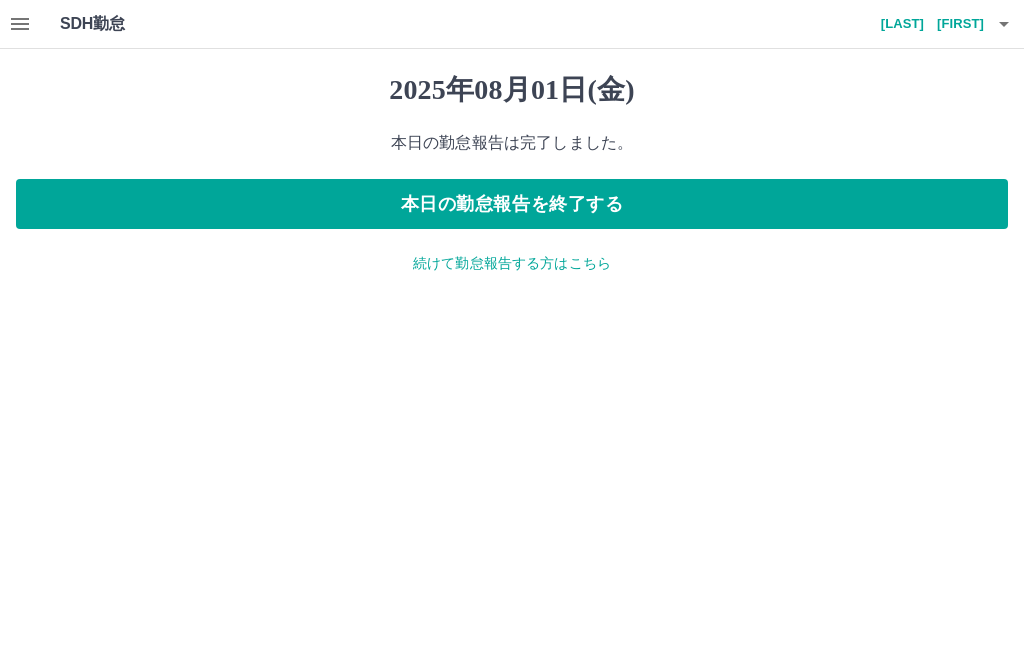 click on "続けて勤怠報告する方はこちら" at bounding box center (512, 263) 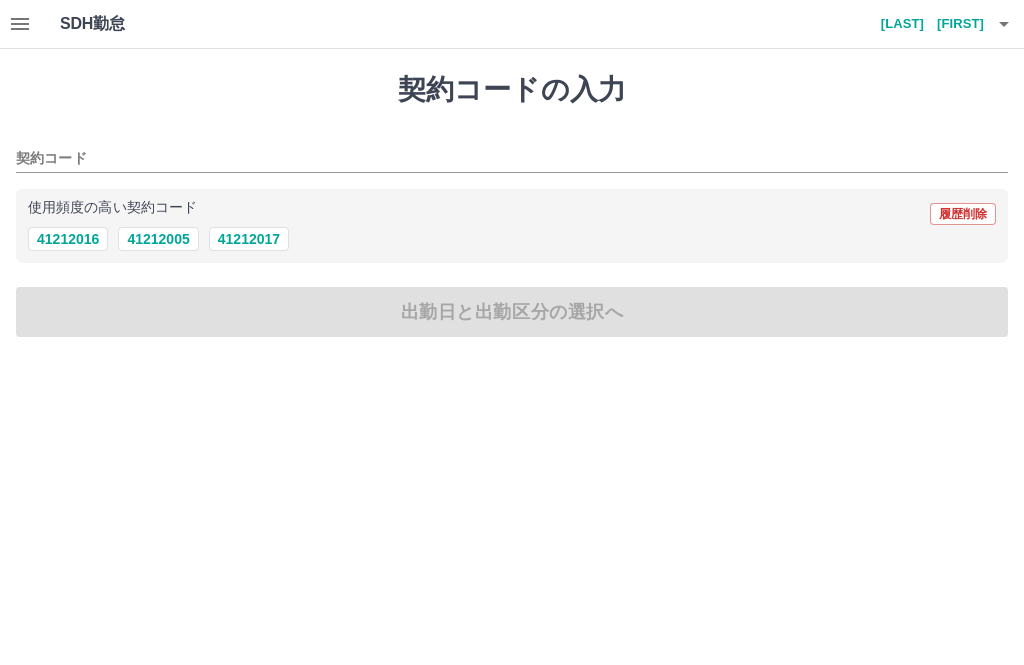 click on "41212005" at bounding box center [158, 239] 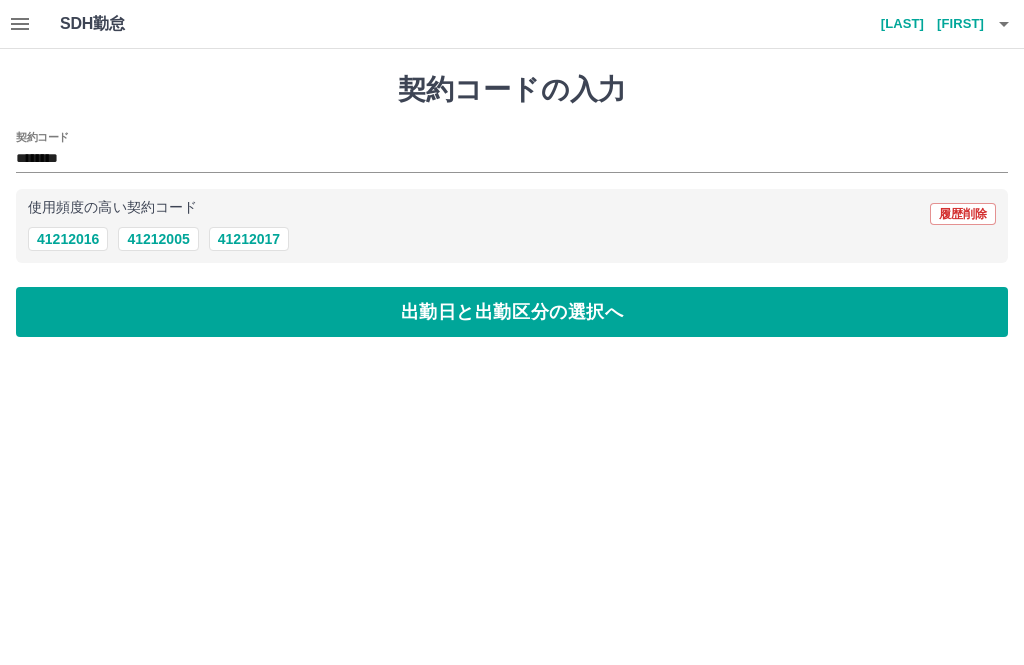 click on "出勤日と出勤区分の選択へ" at bounding box center (512, 312) 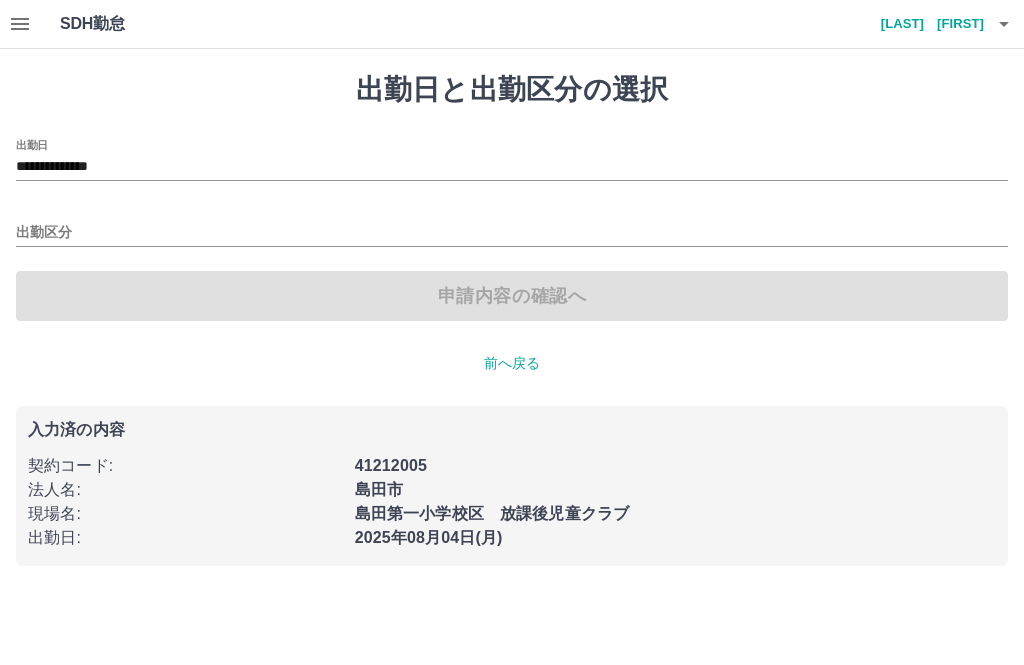 click on "**********" at bounding box center (512, 167) 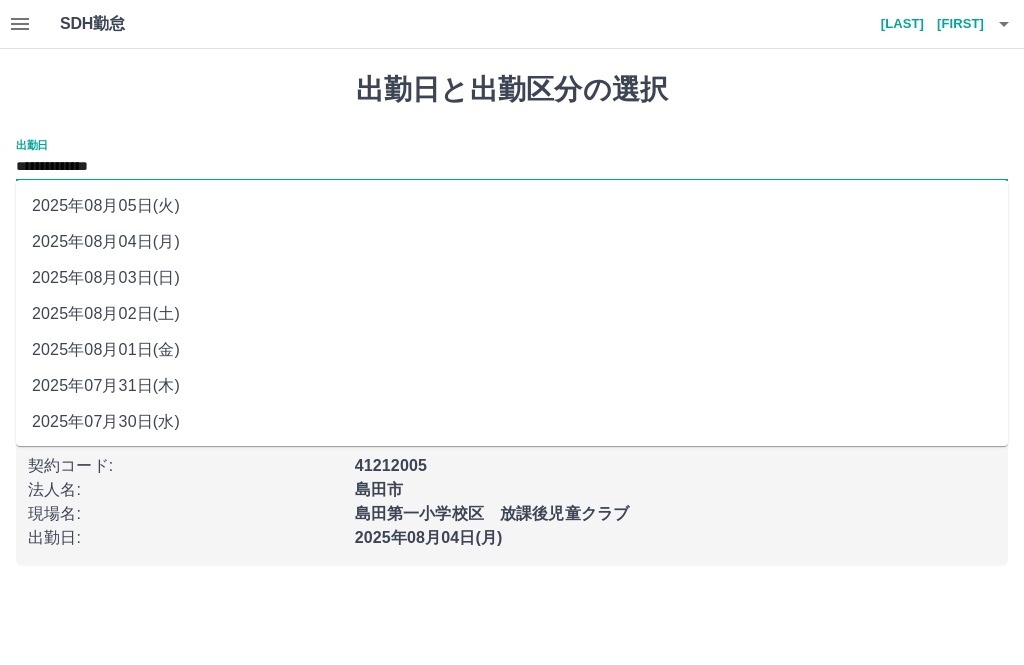 click on "2025年08月02日(土)" at bounding box center [512, 314] 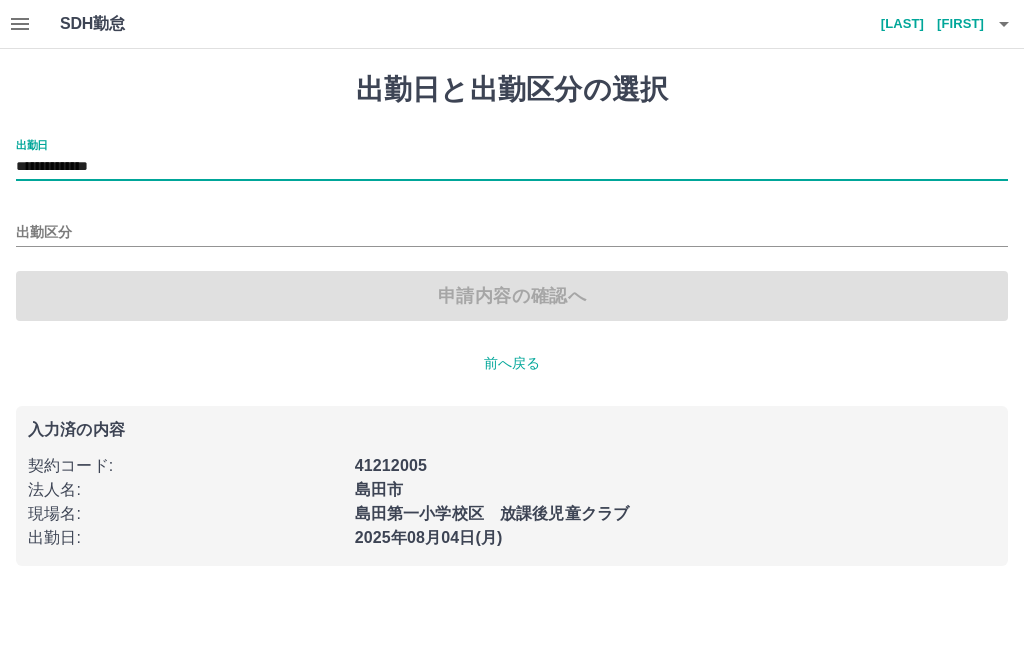 click on "出勤区分" at bounding box center [512, 233] 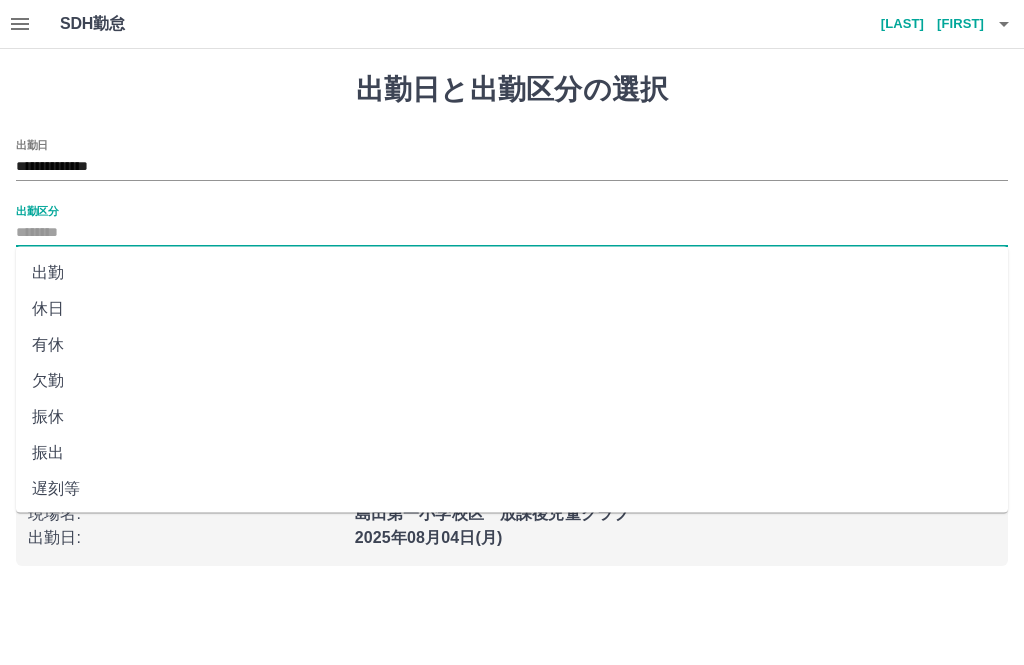 click on "休日" at bounding box center (512, 309) 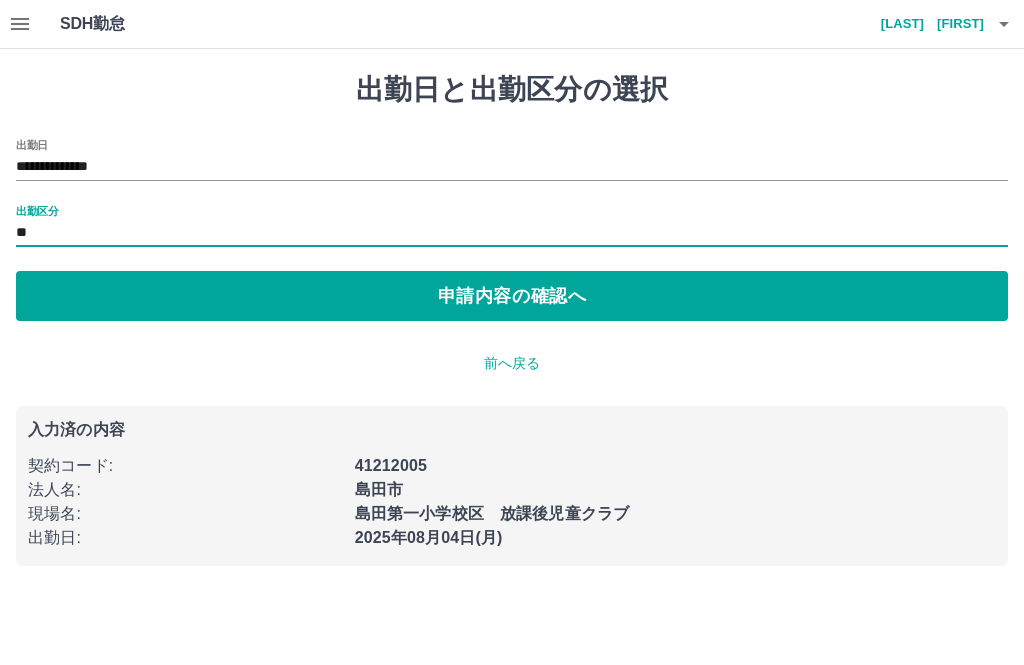 click on "申請内容の確認へ" at bounding box center (512, 296) 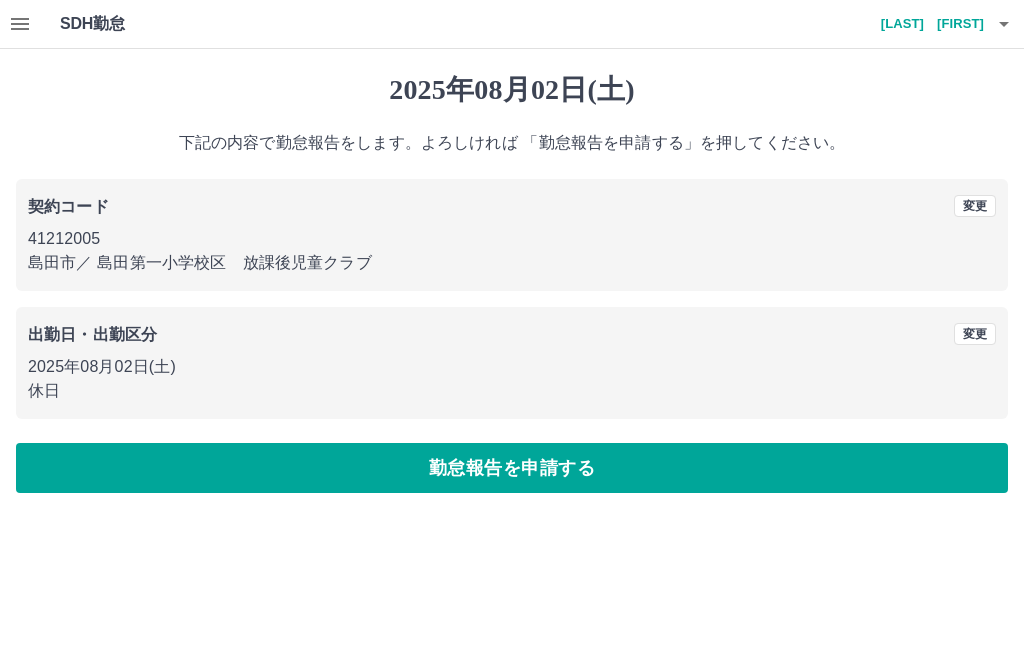 click on "勤怠報告を申請する" at bounding box center (512, 468) 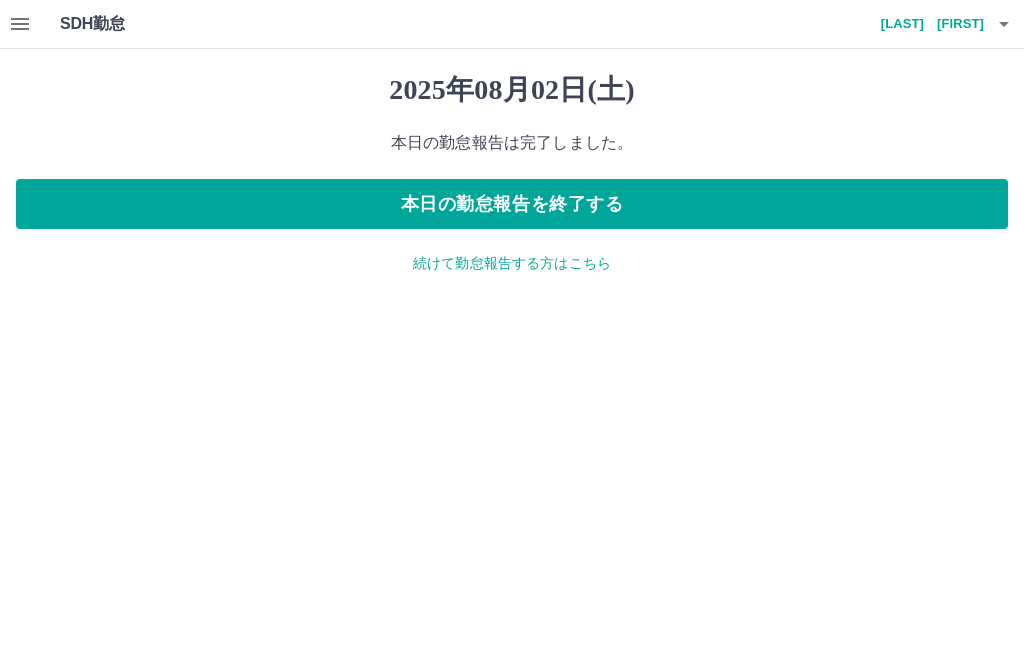 click on "続けて勤怠報告する方はこちら" at bounding box center [512, 263] 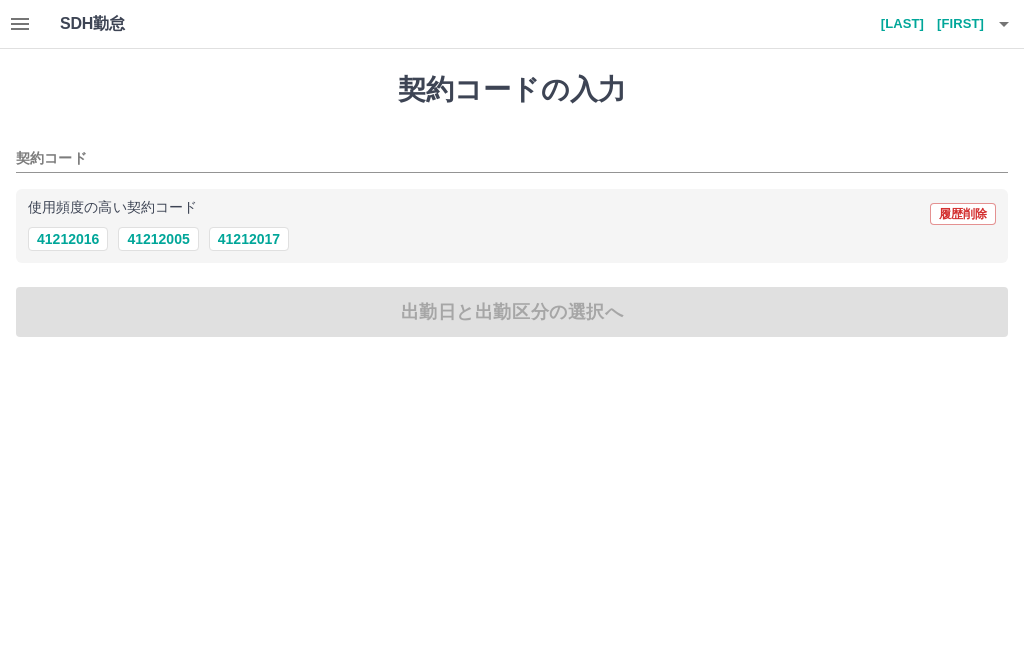 click on "41212005" at bounding box center [158, 239] 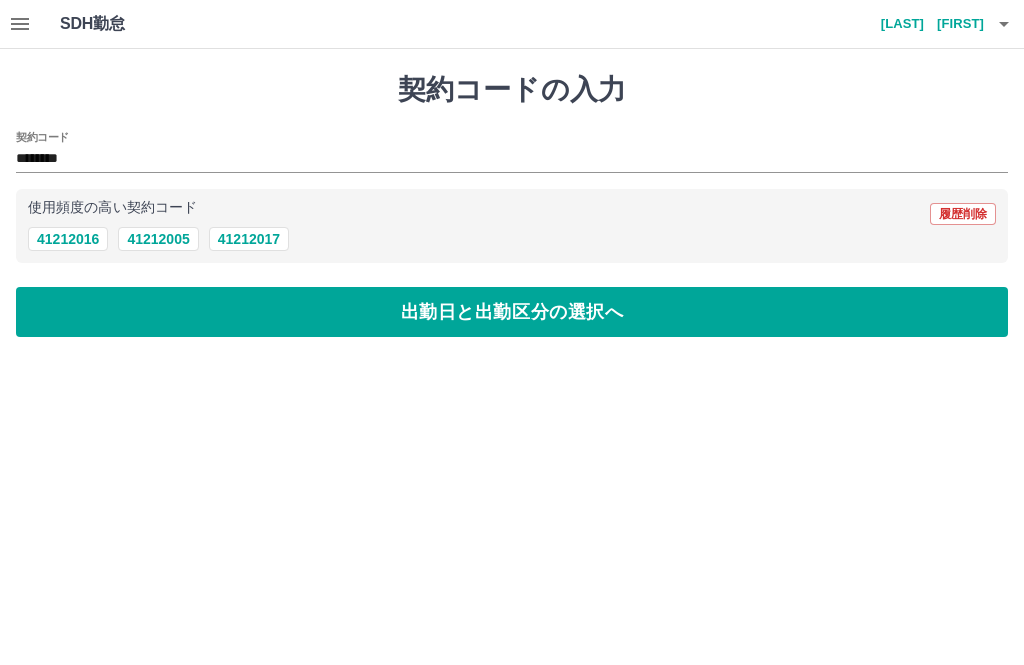 click on "出勤日と出勤区分の選択へ" at bounding box center (512, 312) 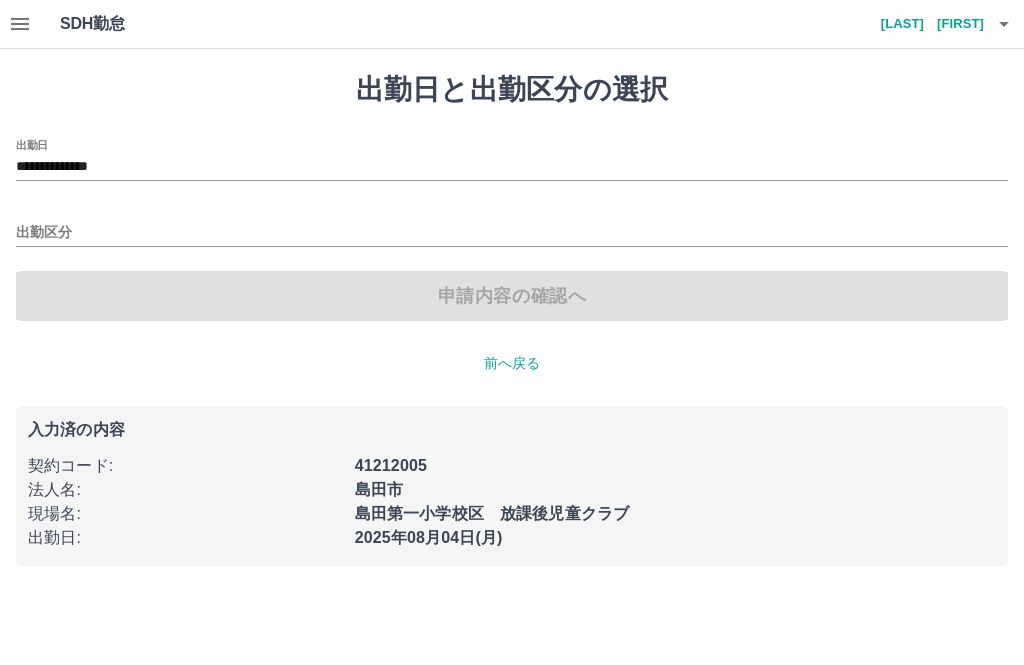 click on "**********" at bounding box center (512, 167) 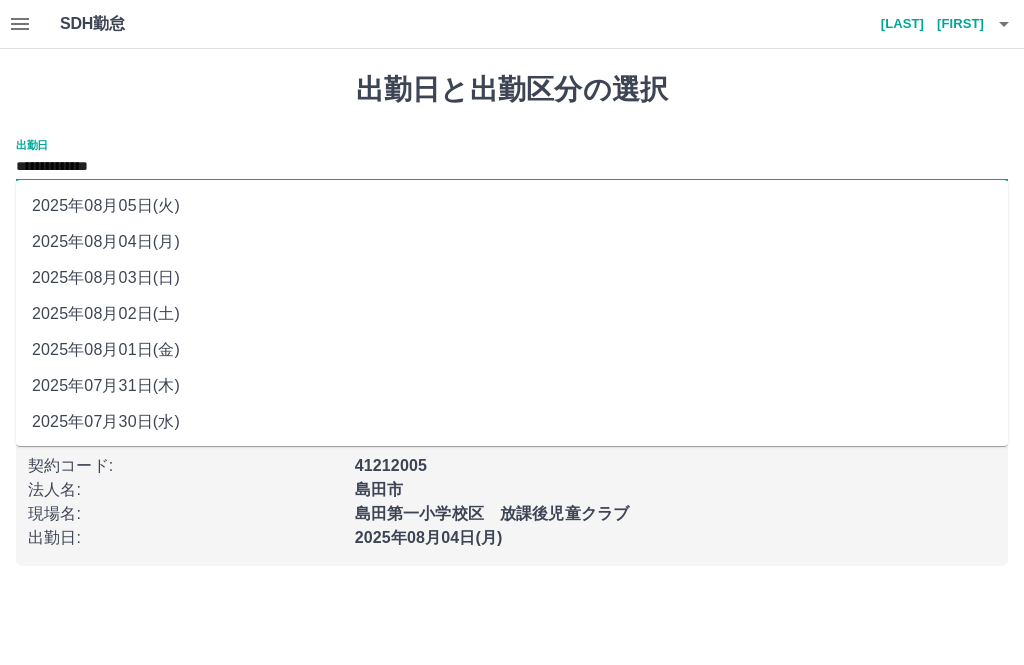click on "2025年08月03日(日)" at bounding box center [512, 278] 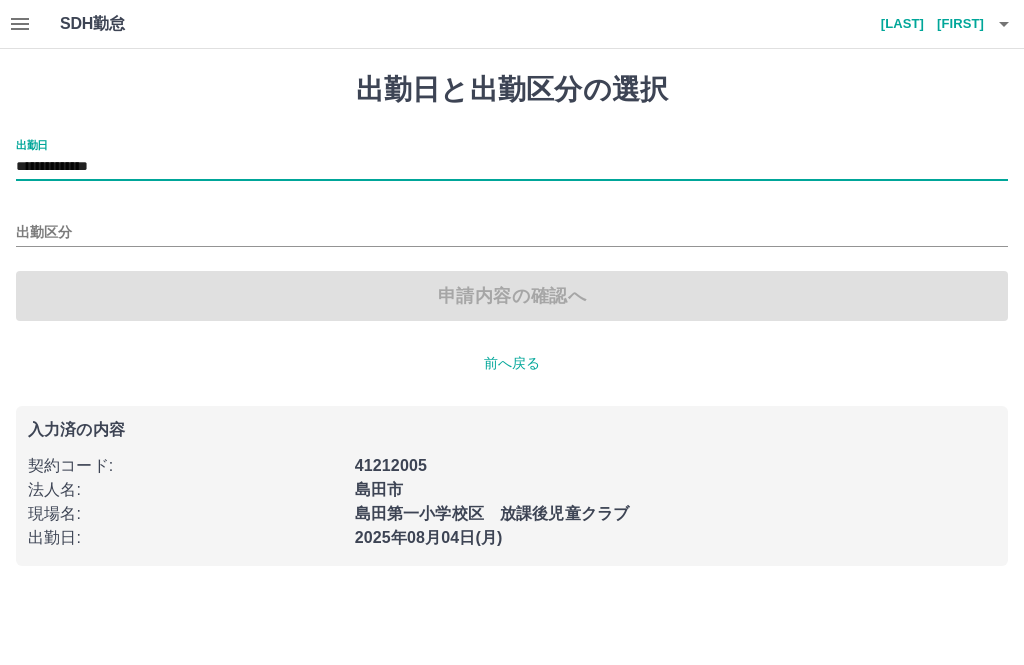 click on "出勤区分" at bounding box center [512, 233] 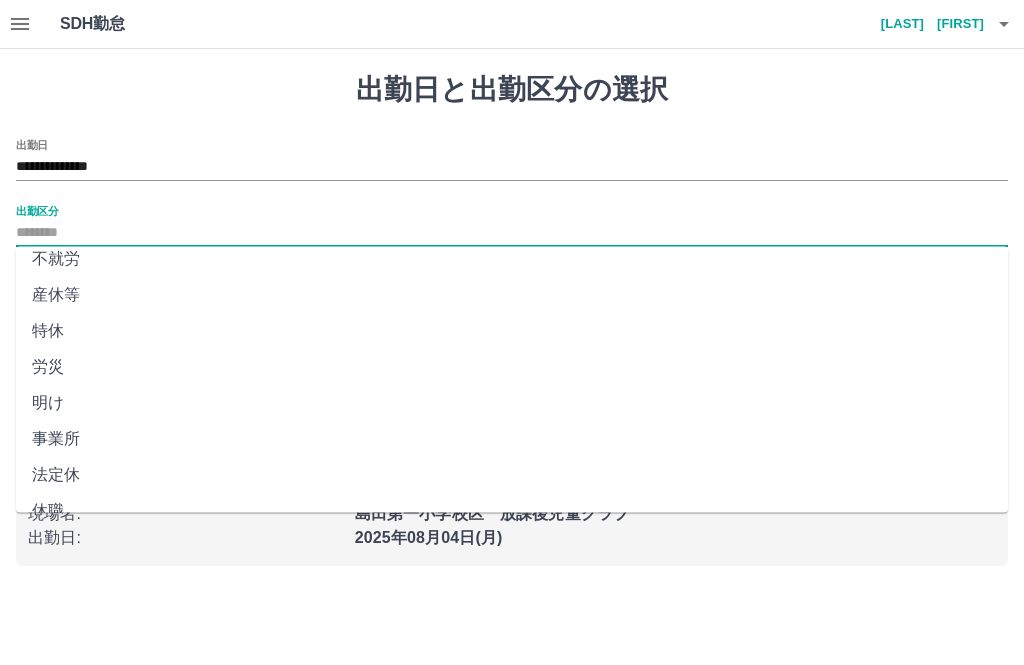 scroll, scrollTop: 372, scrollLeft: 0, axis: vertical 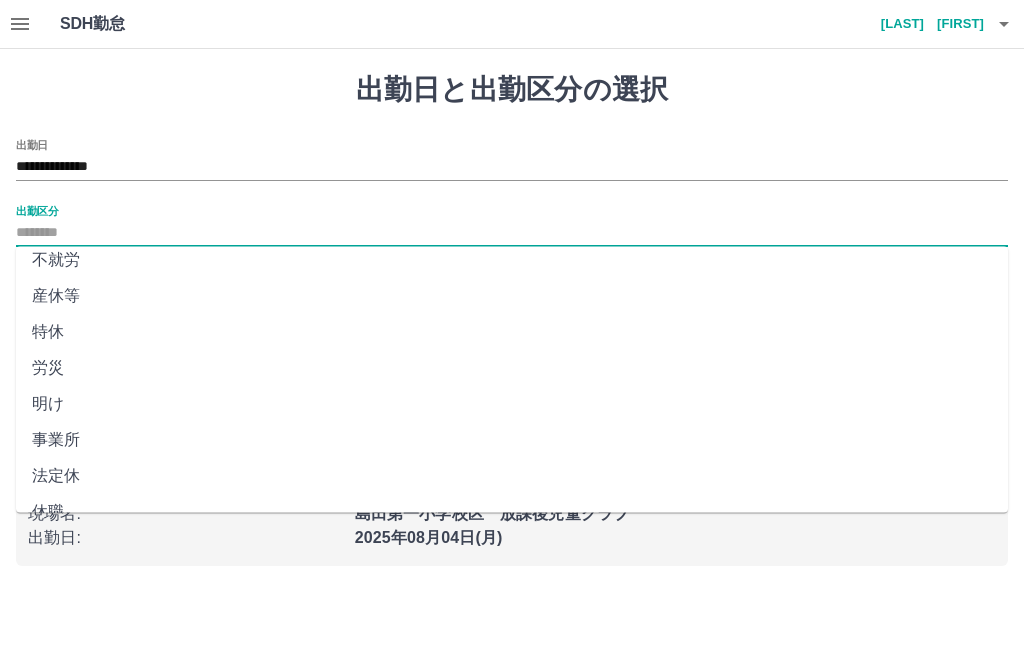 click on "法定休" at bounding box center [512, 477] 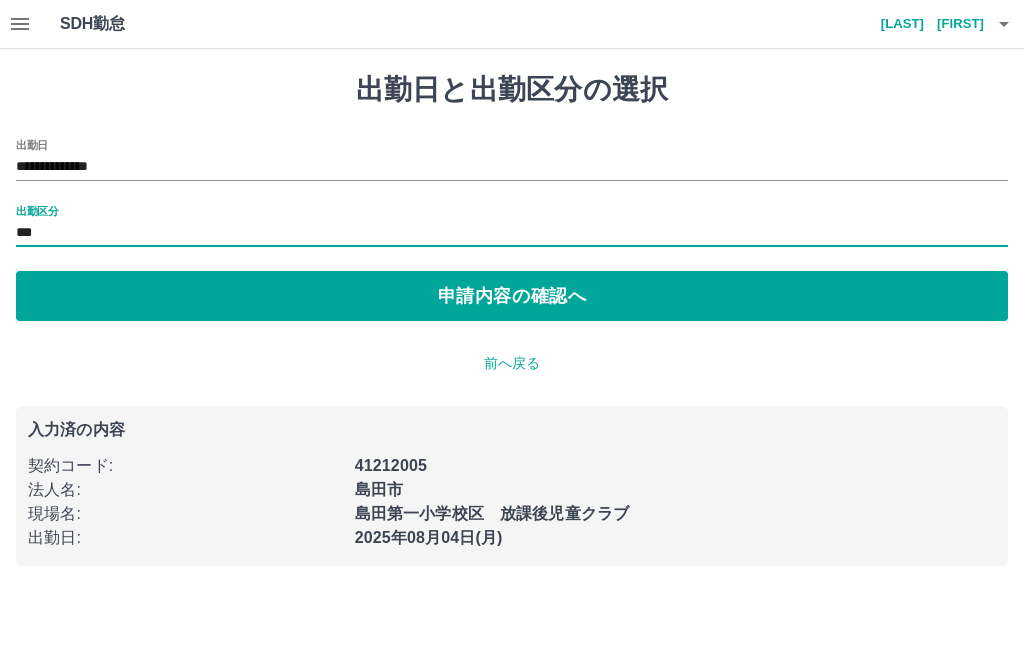 click on "申請内容の確認へ" at bounding box center (512, 296) 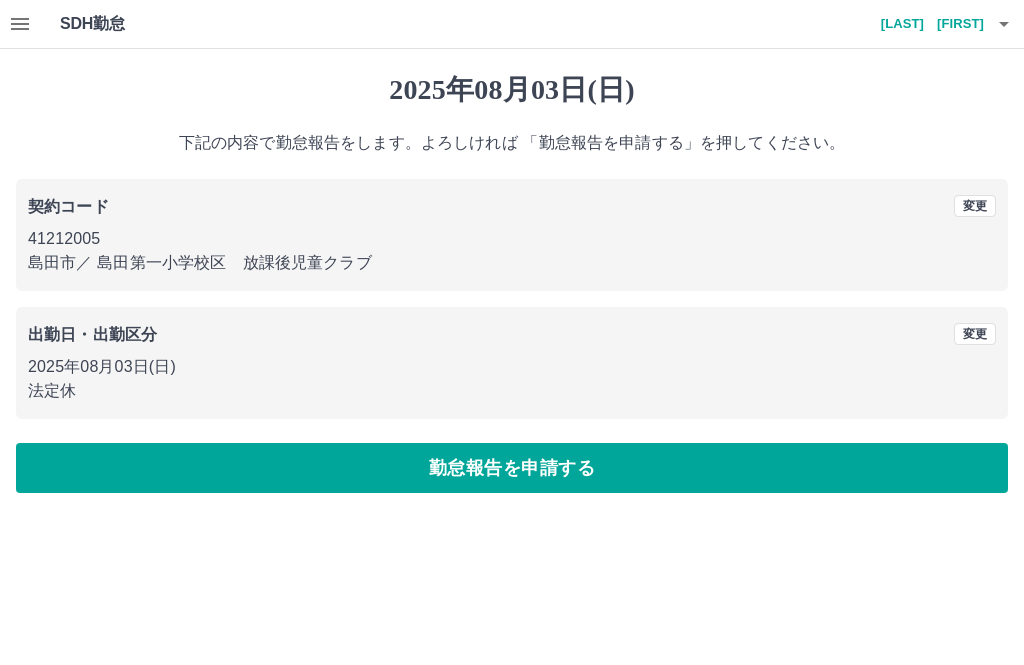 click on "勤怠報告を申請する" at bounding box center [512, 468] 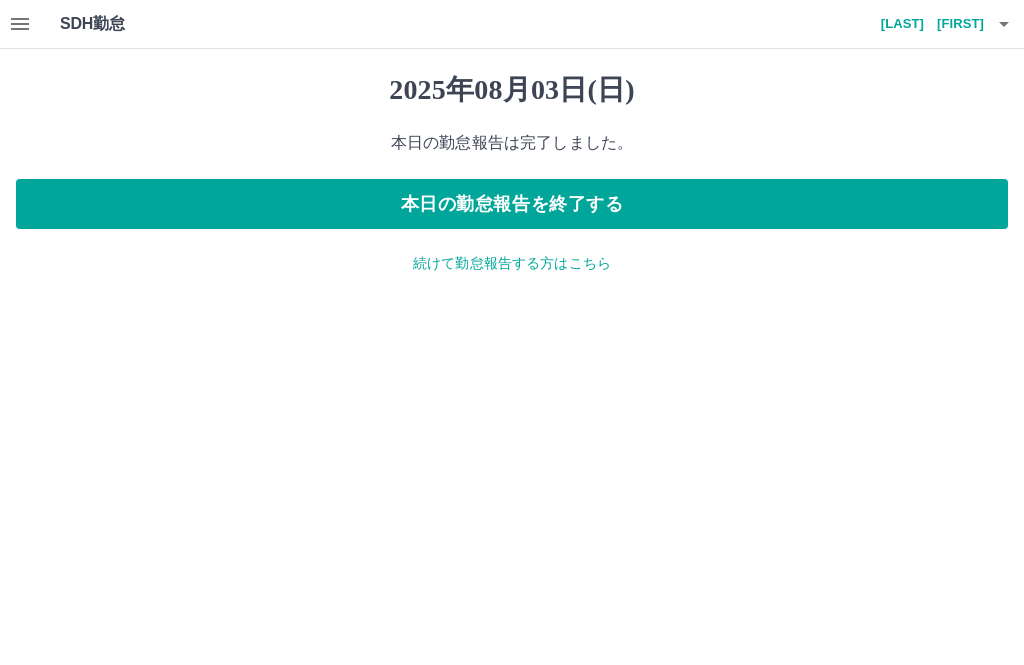 click on "続けて勤怠報告する方はこちら" at bounding box center (512, 263) 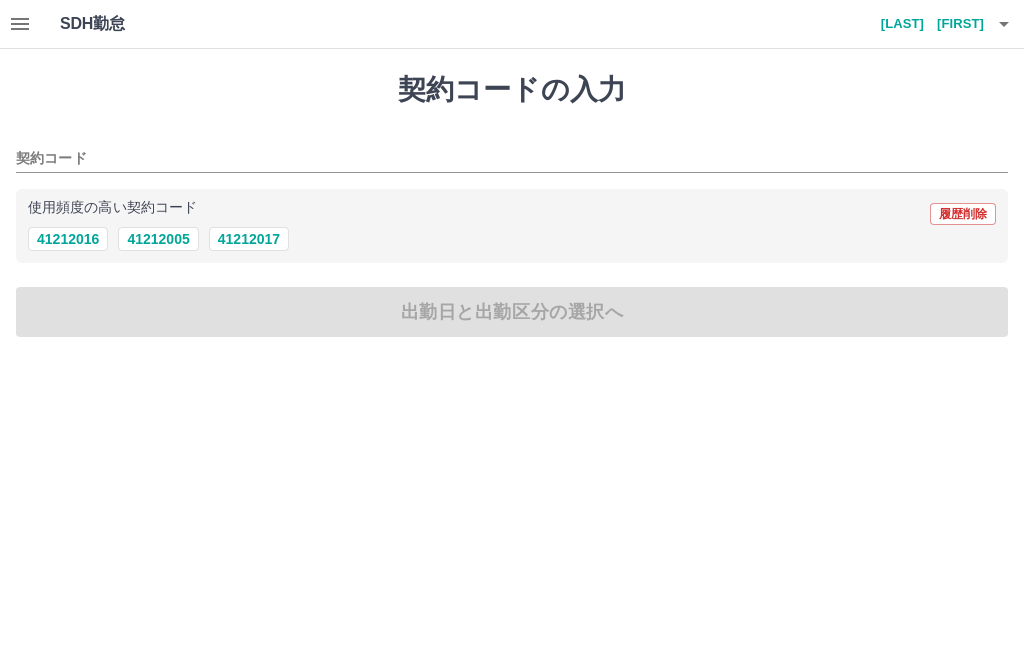 click on "41212005" at bounding box center (158, 239) 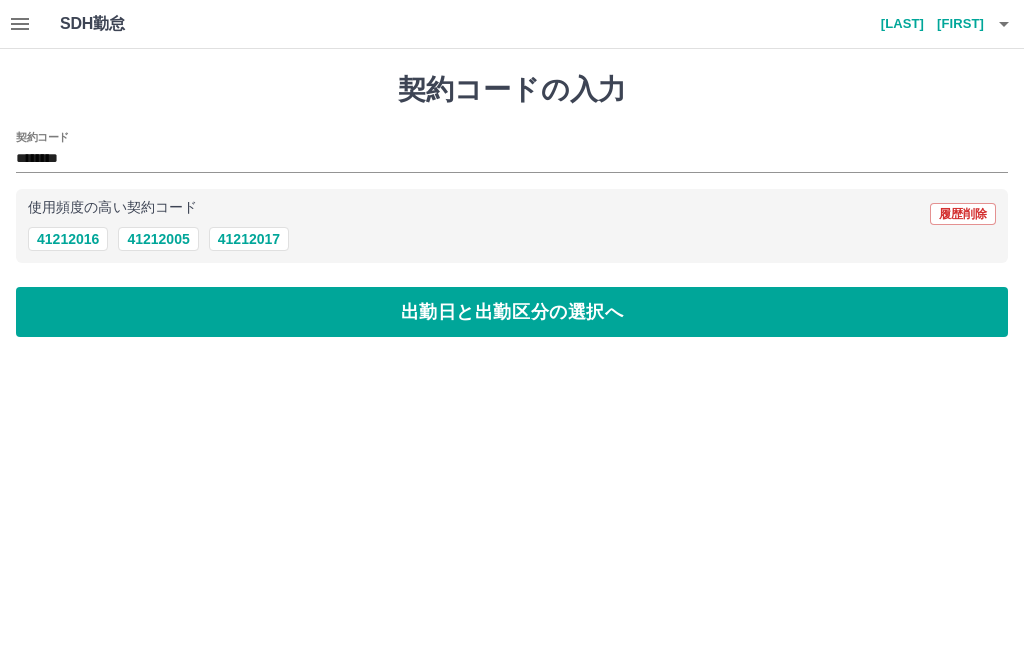 click on "出勤日と出勤区分の選択へ" at bounding box center [512, 312] 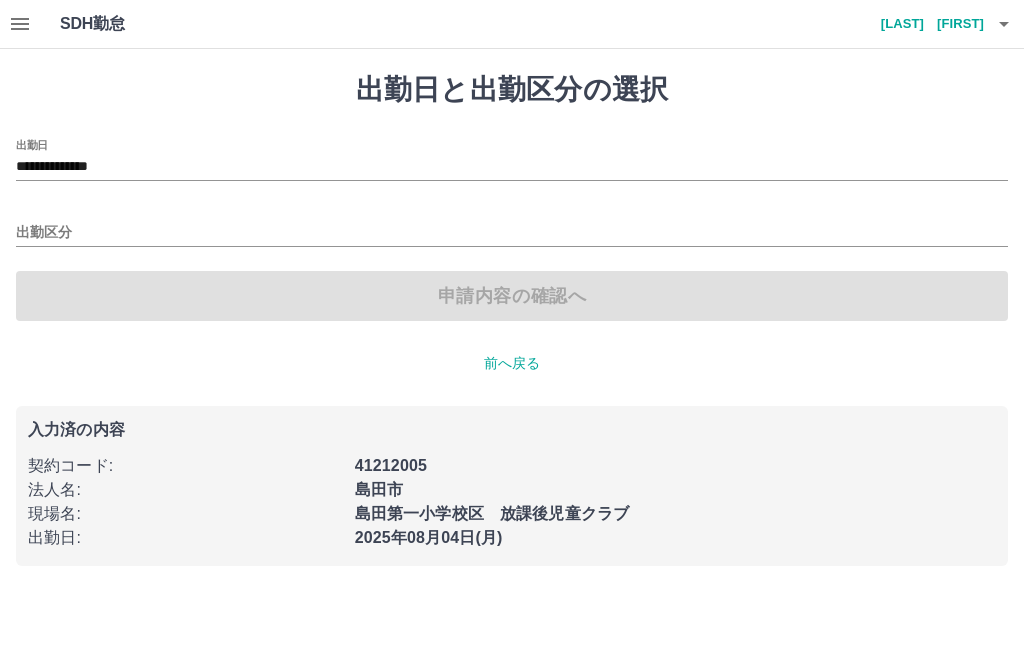 click on "出勤区分" at bounding box center (512, 233) 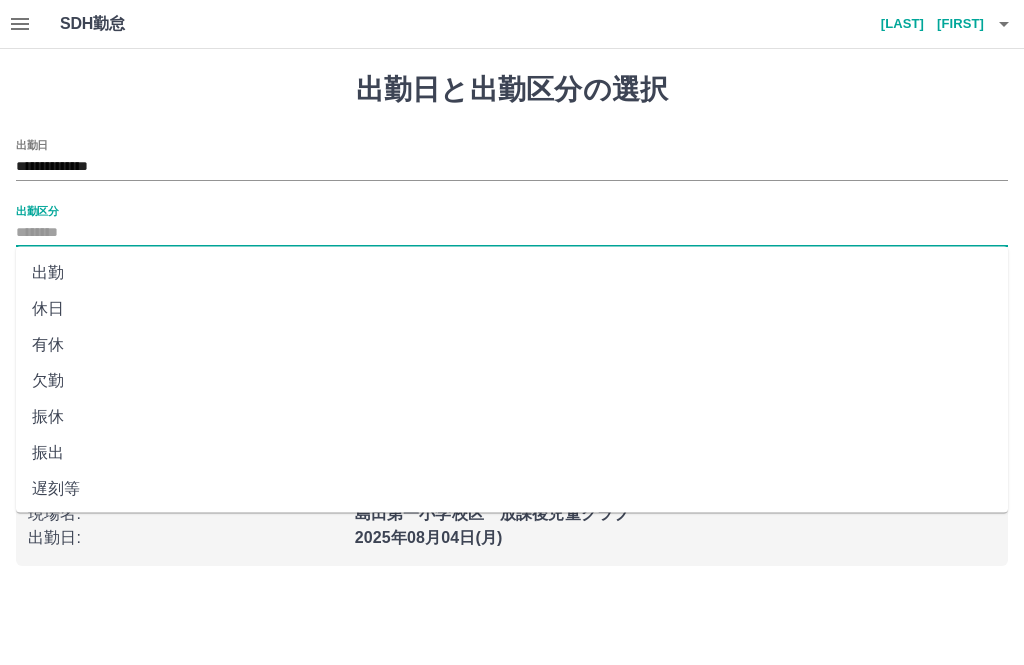 click on "出勤" at bounding box center [512, 273] 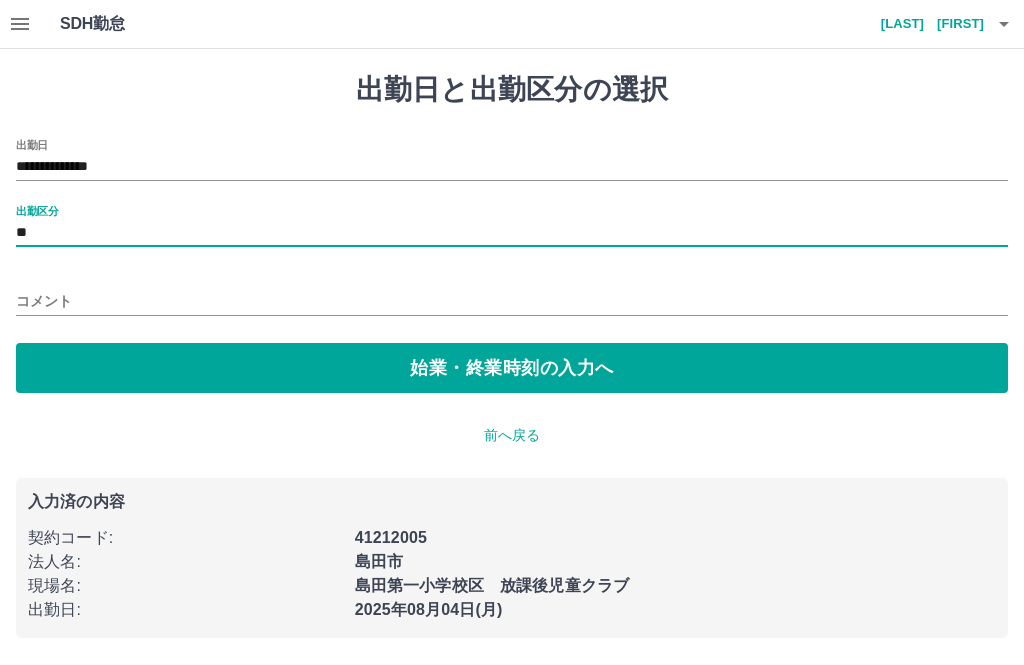 click on "始業・終業時刻の入力へ" at bounding box center (512, 368) 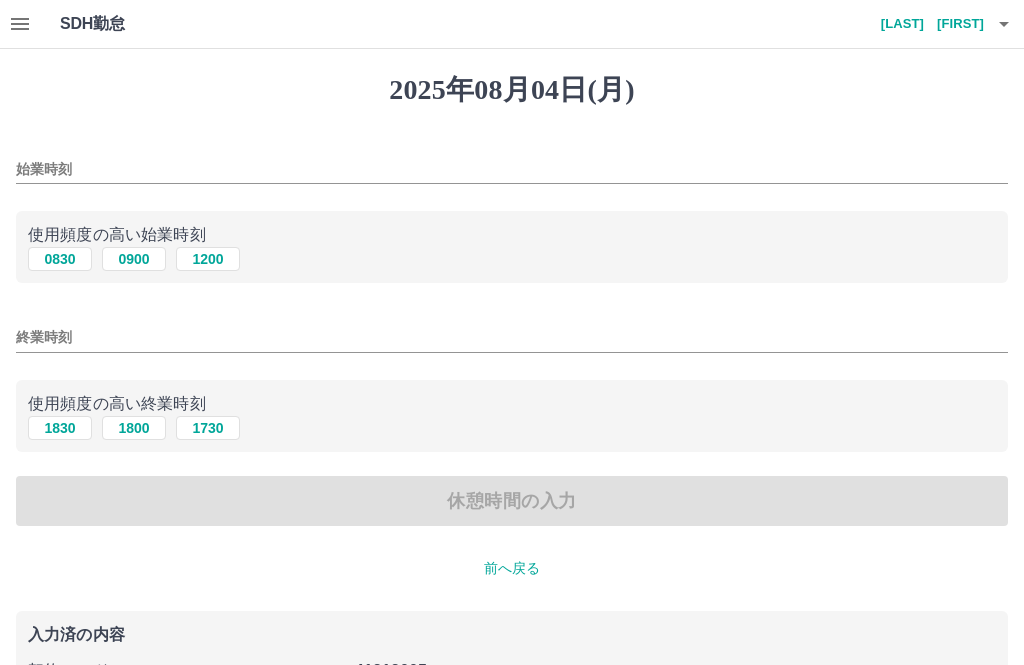 click on "始業時刻" at bounding box center (512, 169) 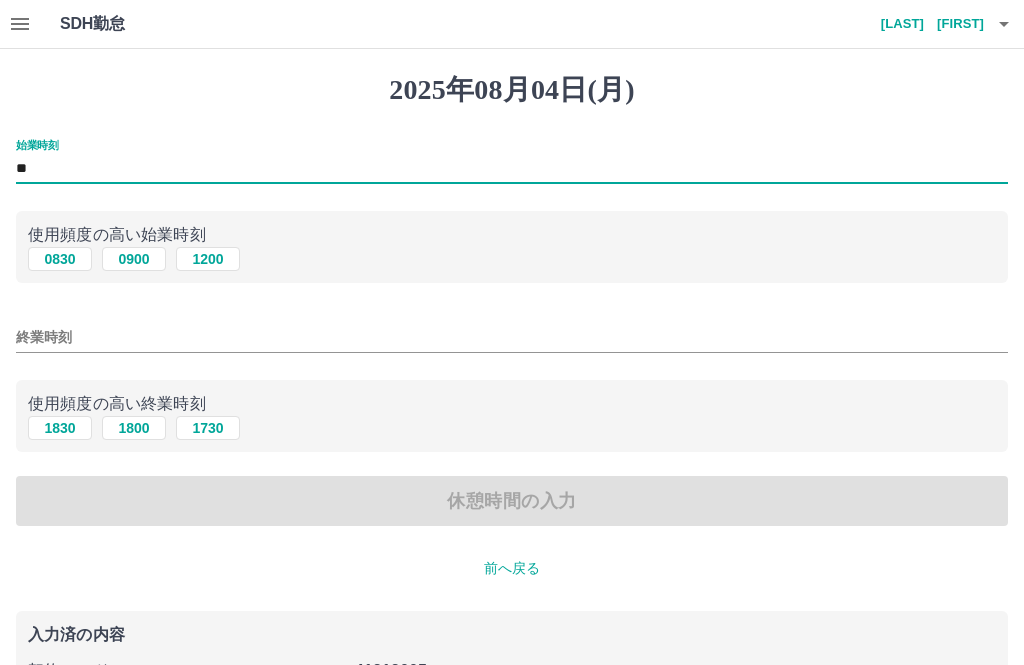 type on "*" 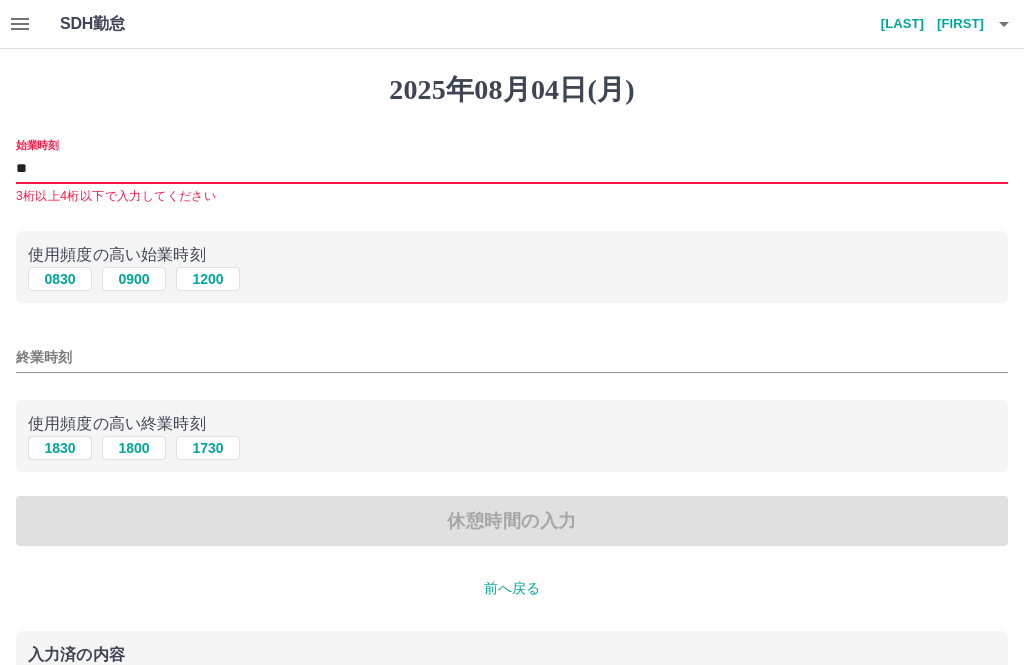 type on "*" 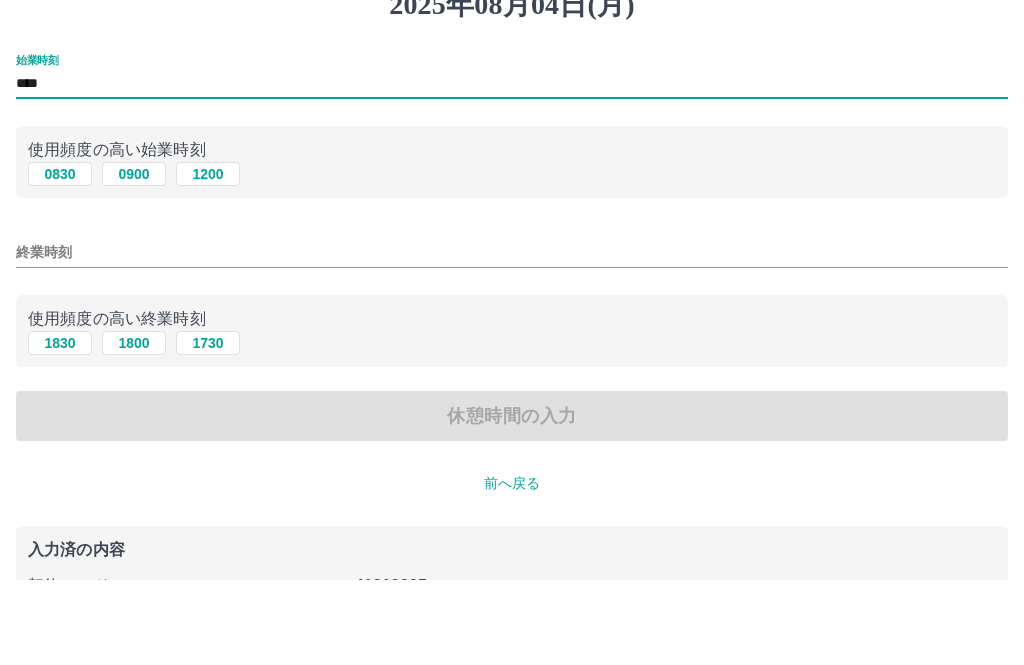 type on "****" 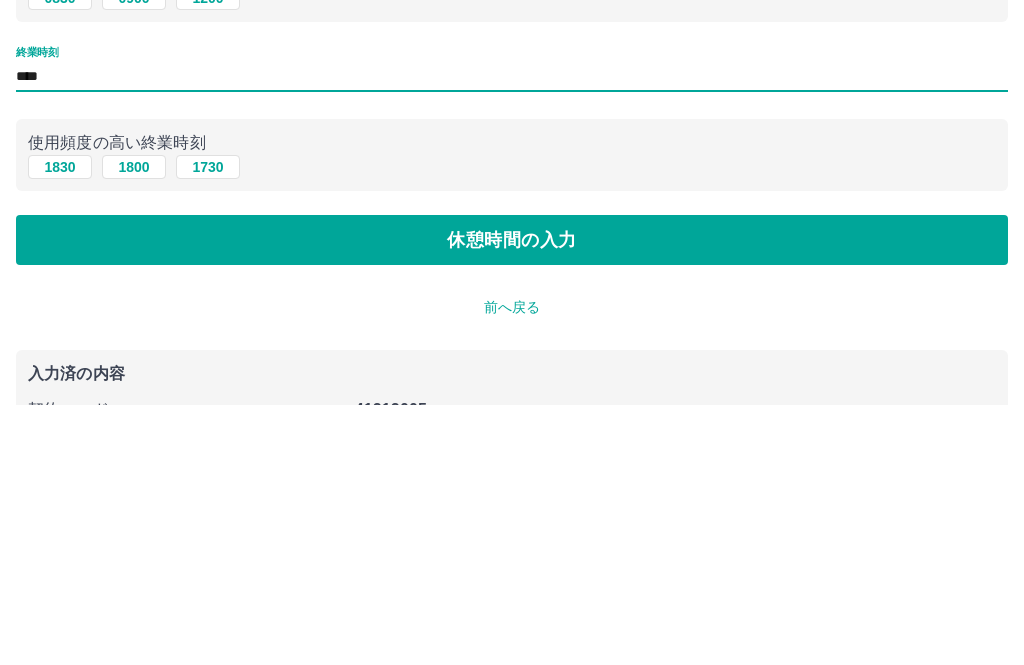type on "****" 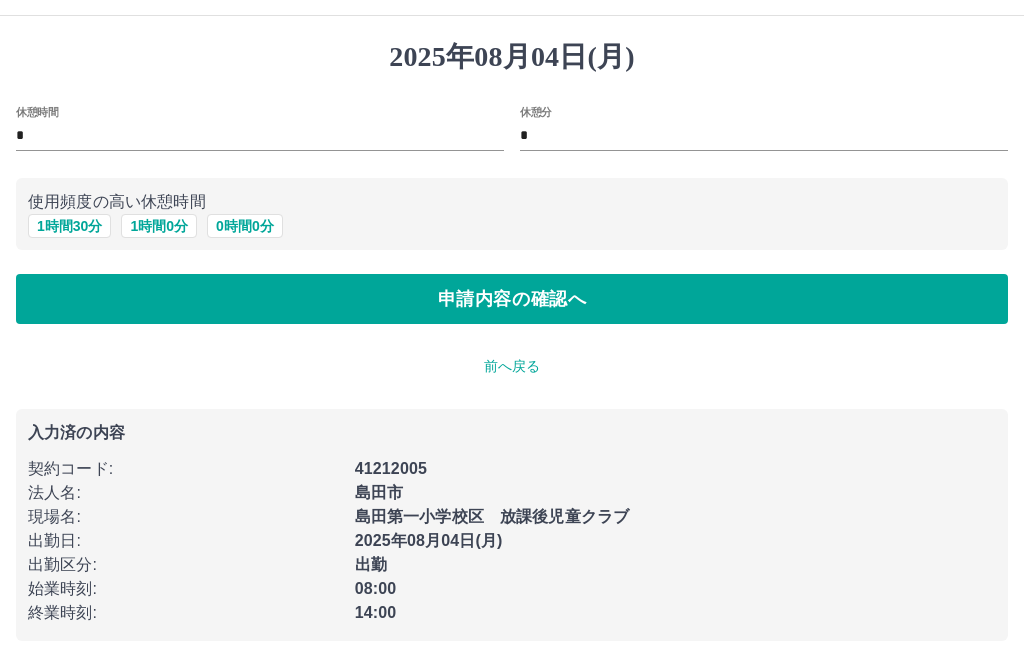 scroll, scrollTop: 34, scrollLeft: 0, axis: vertical 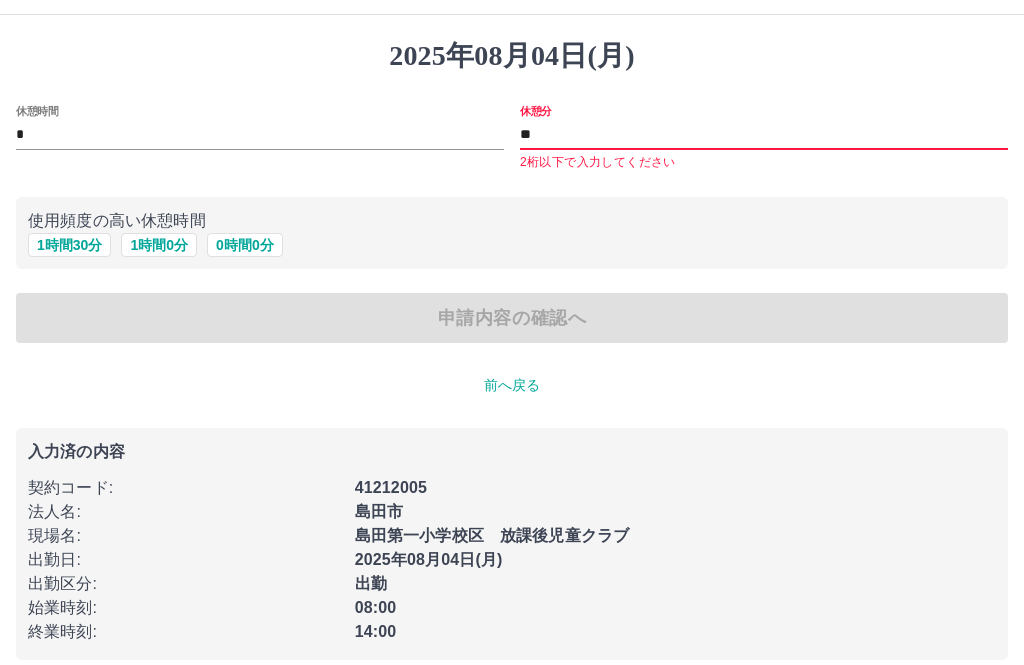 type on "*" 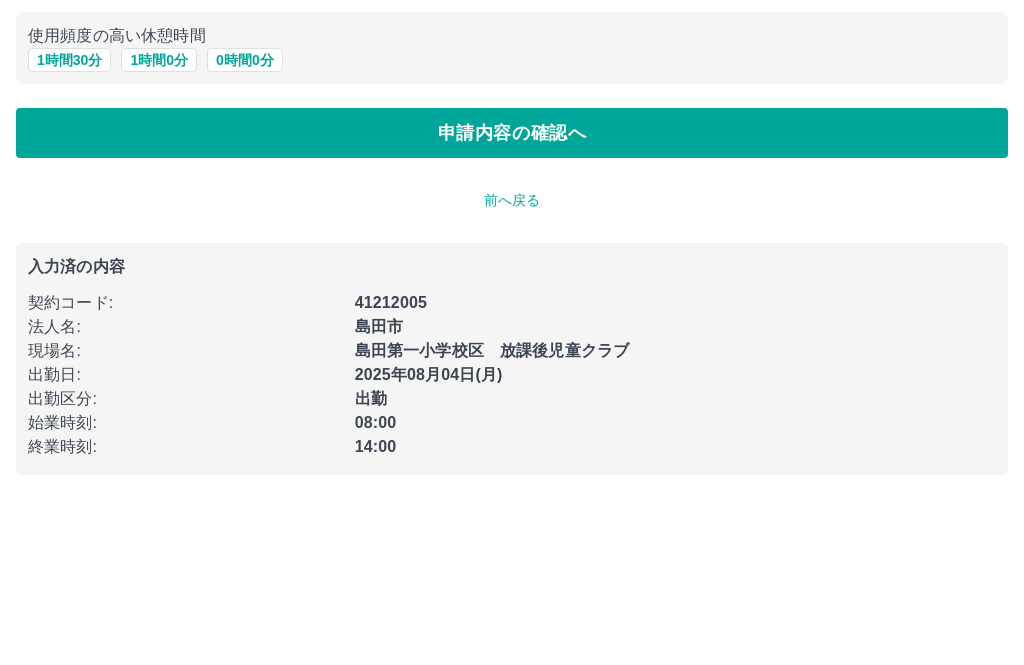 type on "**" 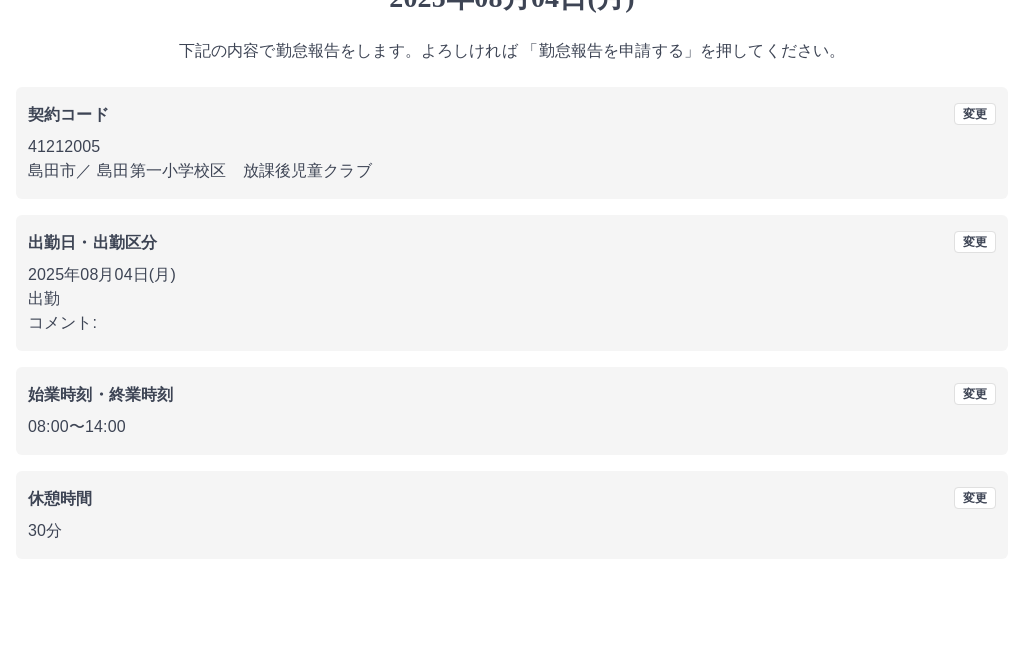 scroll, scrollTop: 83, scrollLeft: 0, axis: vertical 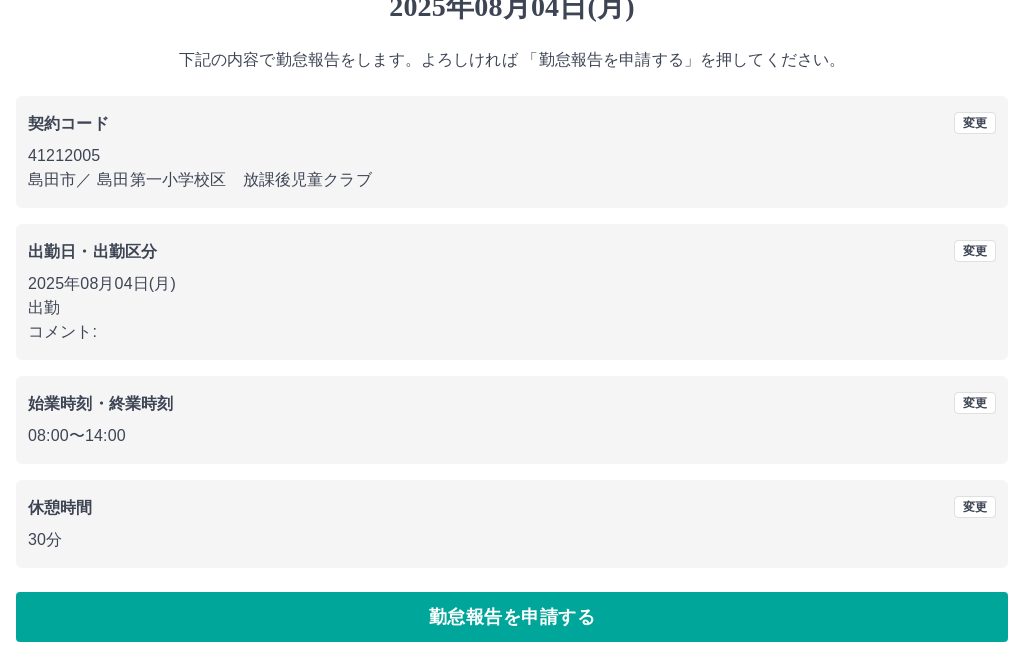 click on "勤怠報告を申請する" at bounding box center [512, 617] 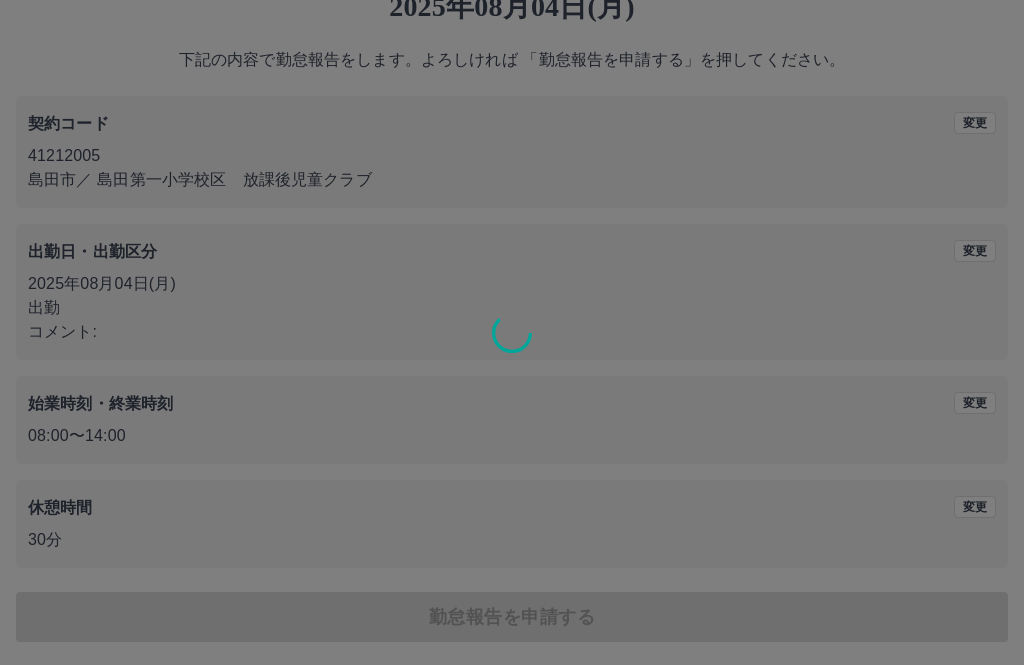 scroll, scrollTop: 0, scrollLeft: 0, axis: both 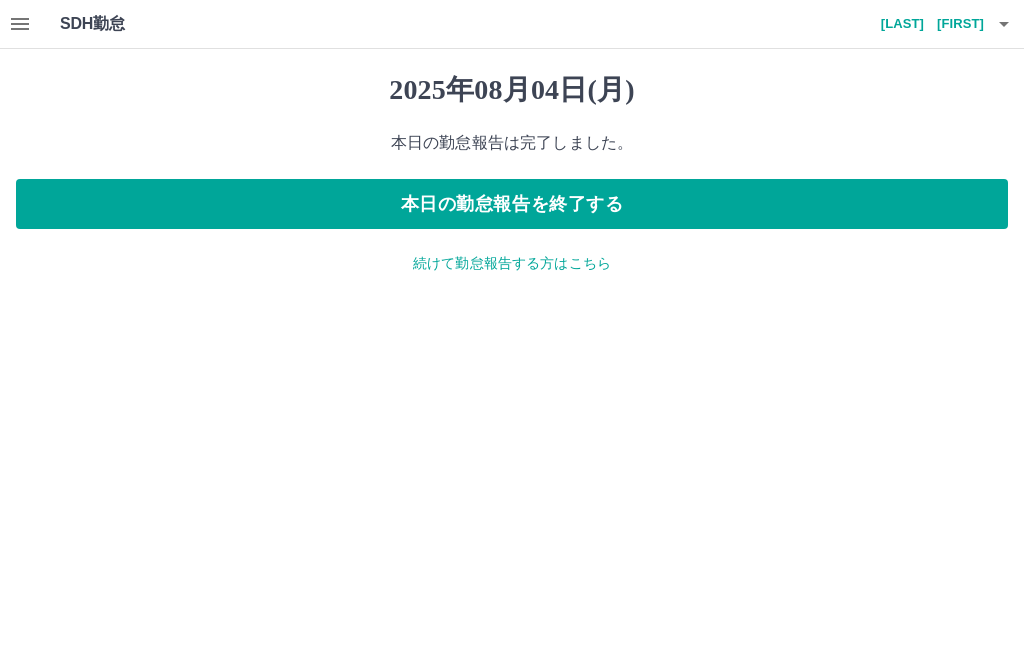 click on "続けて勤怠報告する方はこちら" at bounding box center (512, 263) 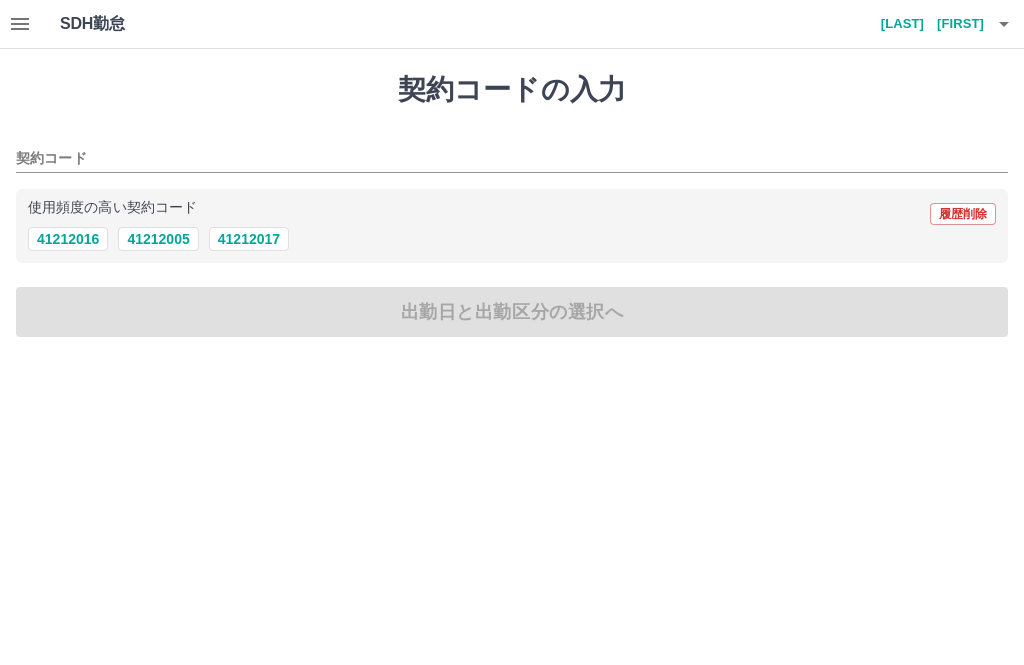 click on "41212005" at bounding box center [158, 239] 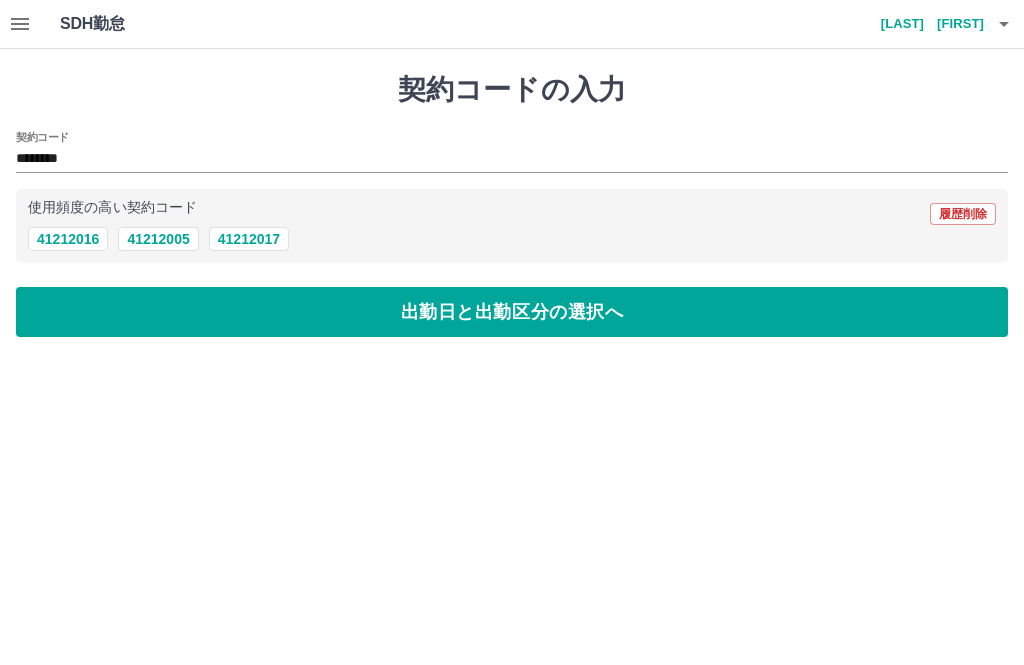 click on "出勤日と出勤区分の選択へ" at bounding box center [512, 312] 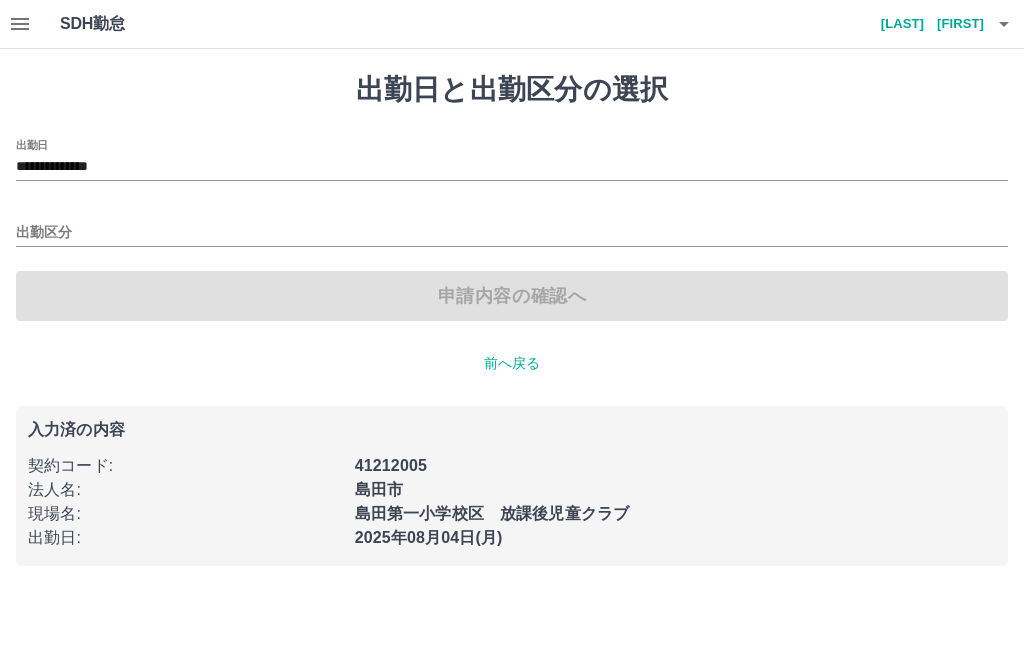 click on "**********" at bounding box center (512, 167) 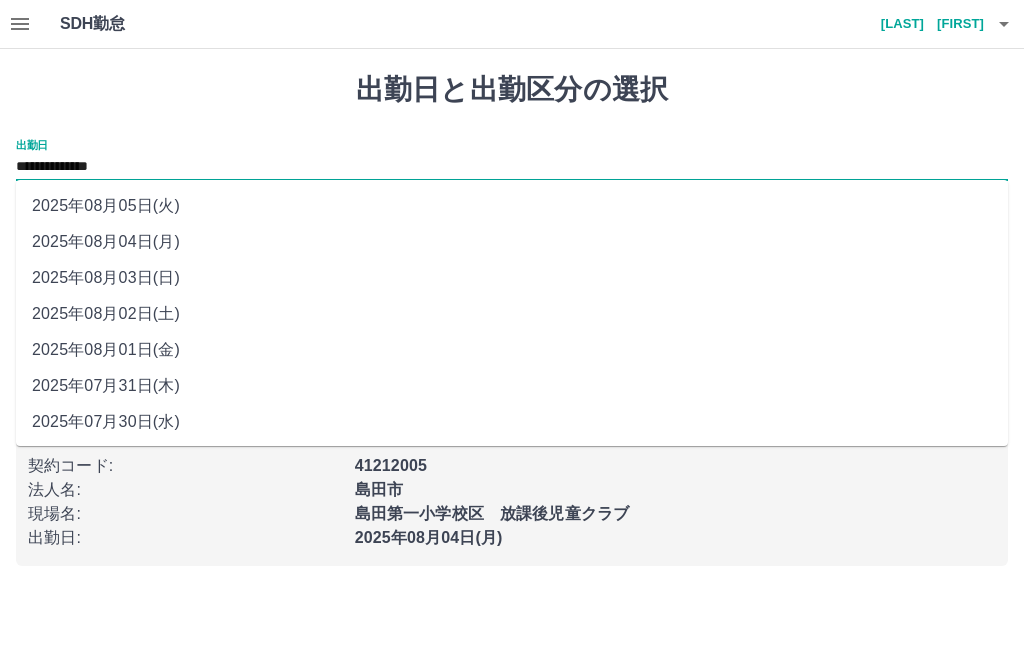 click on "2025年08月05日(火)" at bounding box center [512, 206] 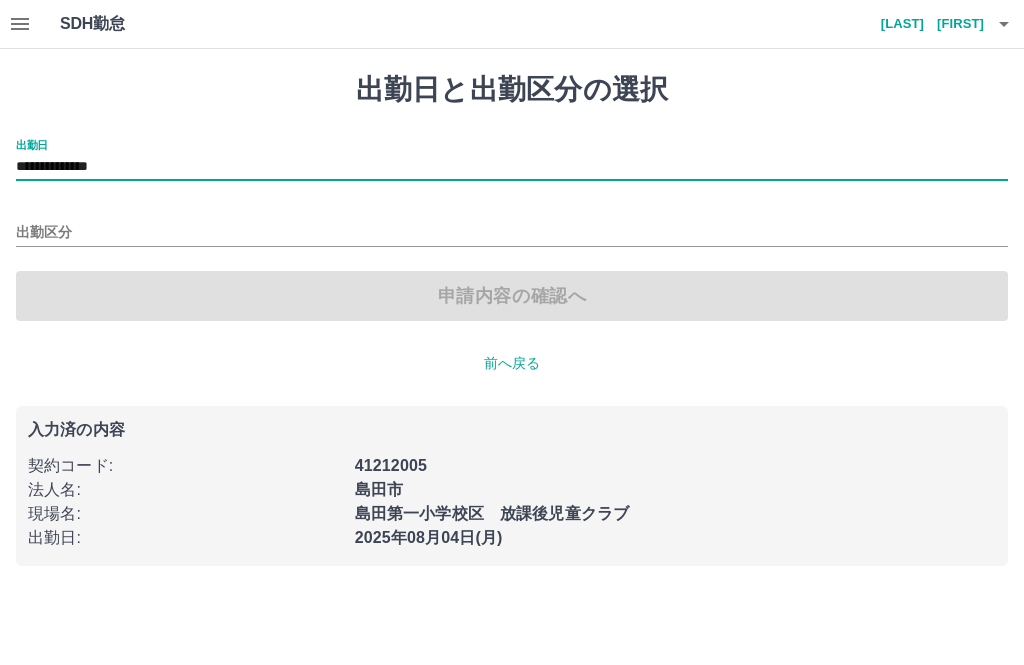 click on "出勤区分" at bounding box center (512, 233) 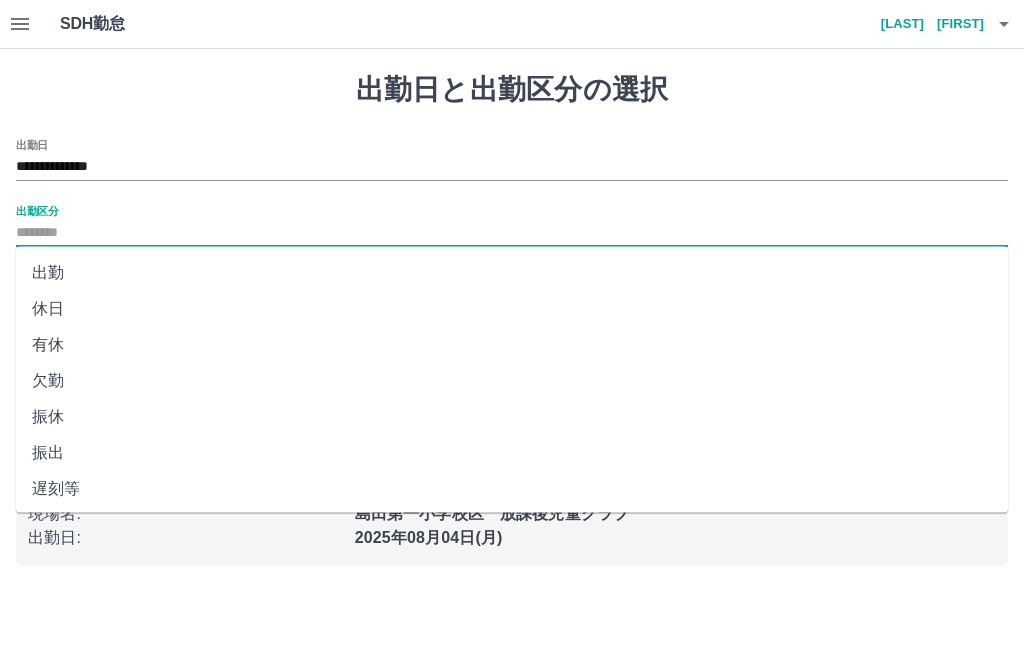 click on "休日" at bounding box center [512, 309] 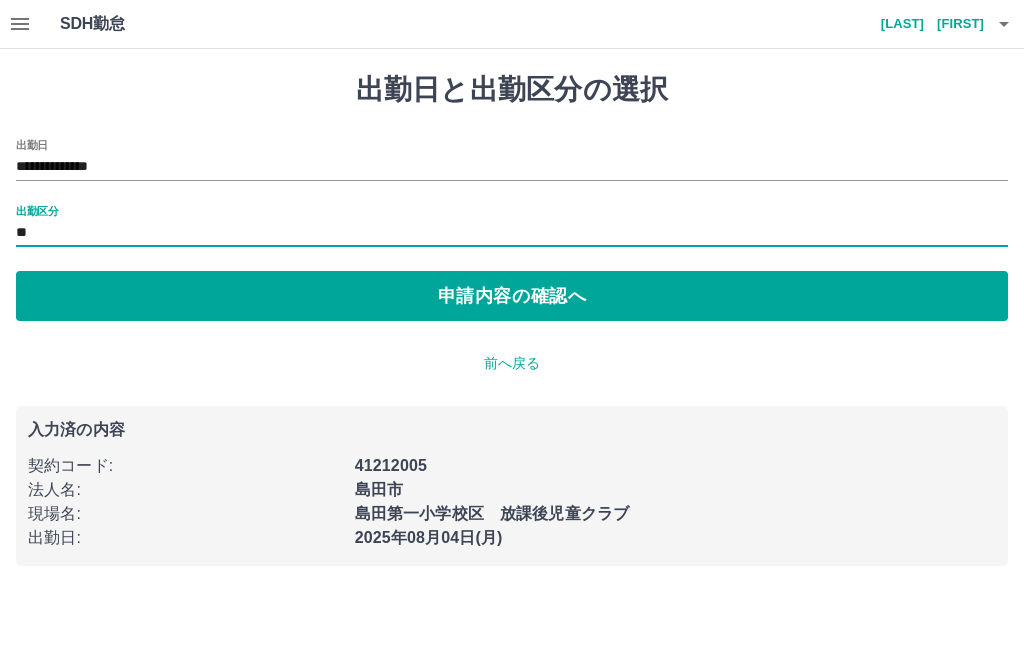 click on "申請内容の確認へ" at bounding box center (512, 296) 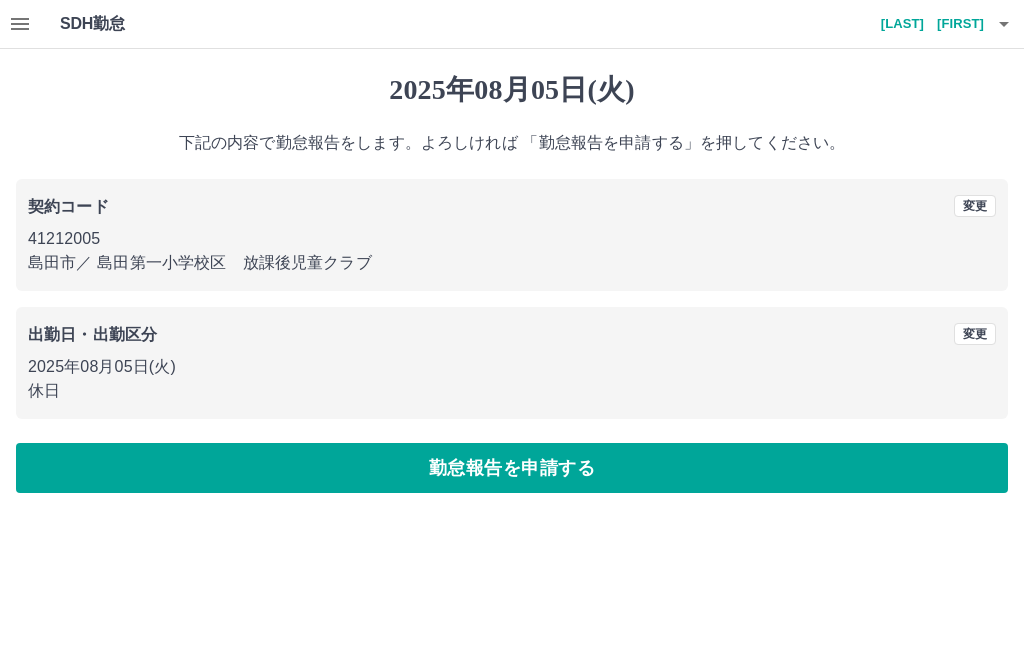 click on "勤怠報告を申請する" at bounding box center [512, 468] 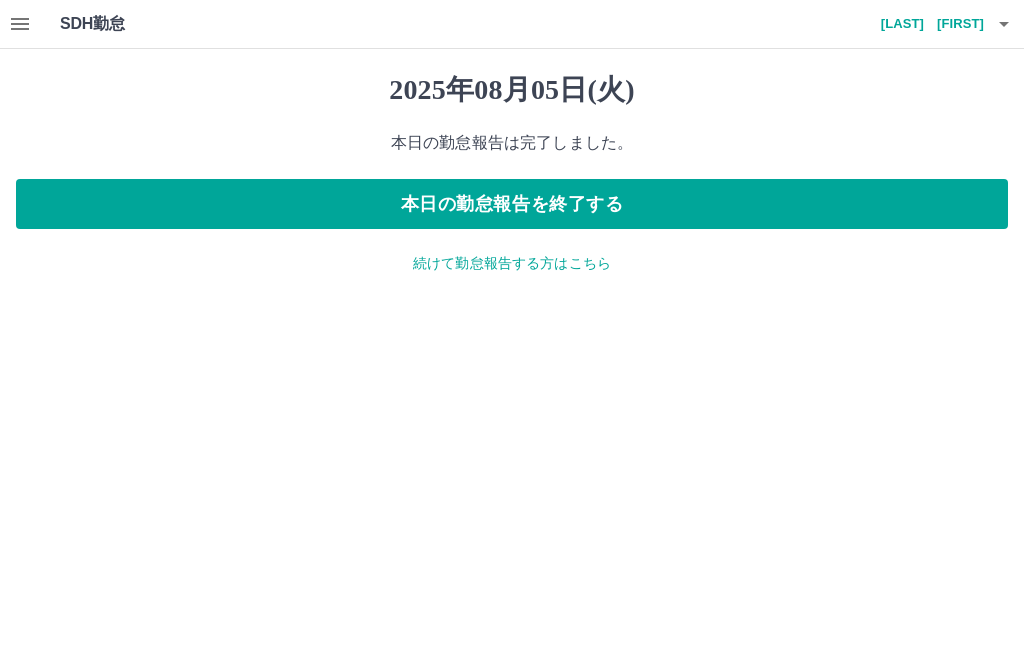 click on "本日の勤怠報告を終了する" at bounding box center [512, 204] 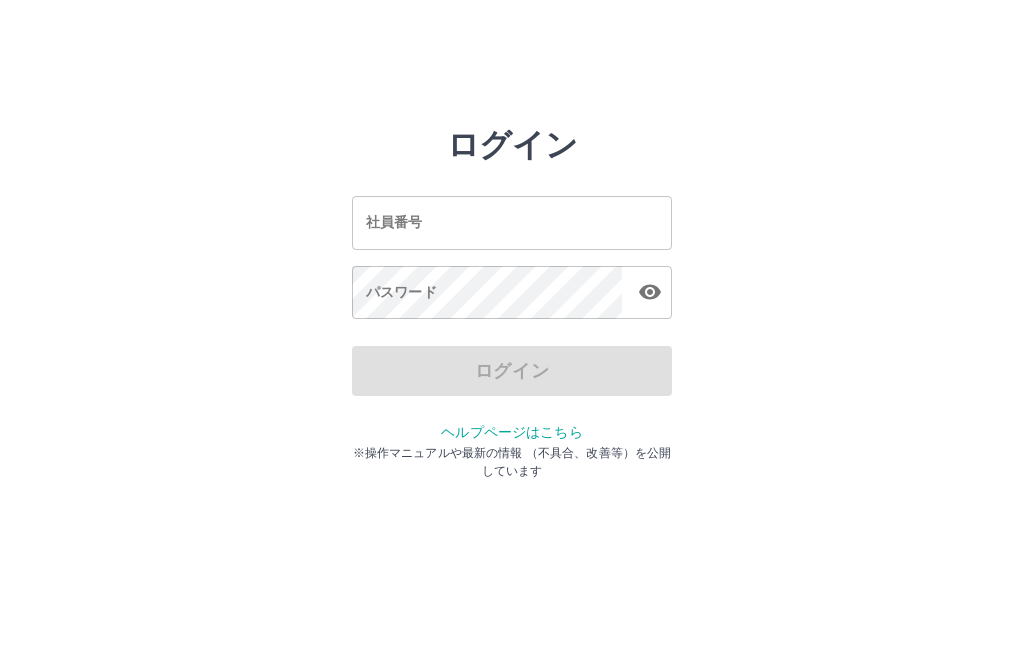 scroll, scrollTop: 0, scrollLeft: 0, axis: both 